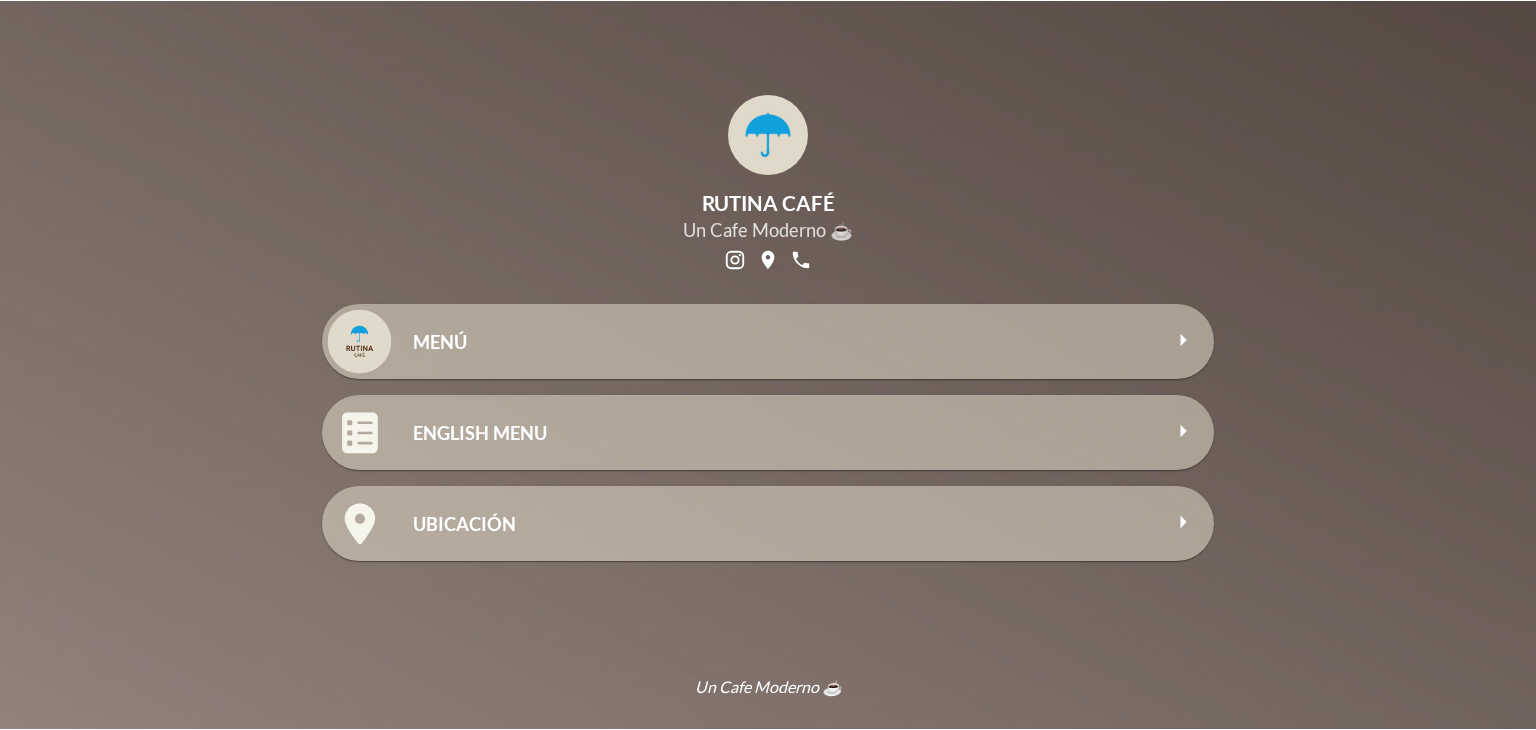 scroll, scrollTop: 0, scrollLeft: 0, axis: both 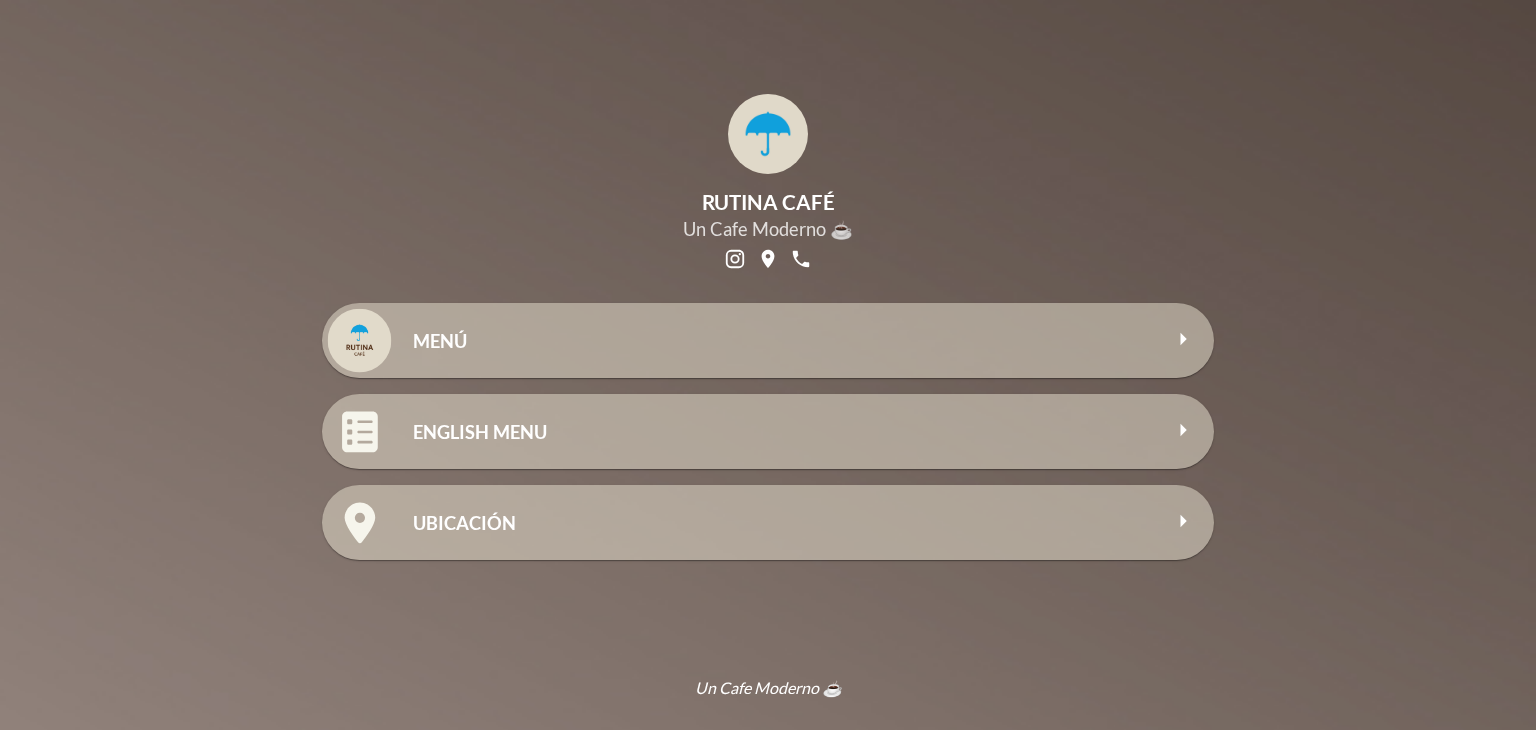 click on "RUTINA CAFÉ   Un Cafe Moderno ☕" at bounding box center (768, 183) 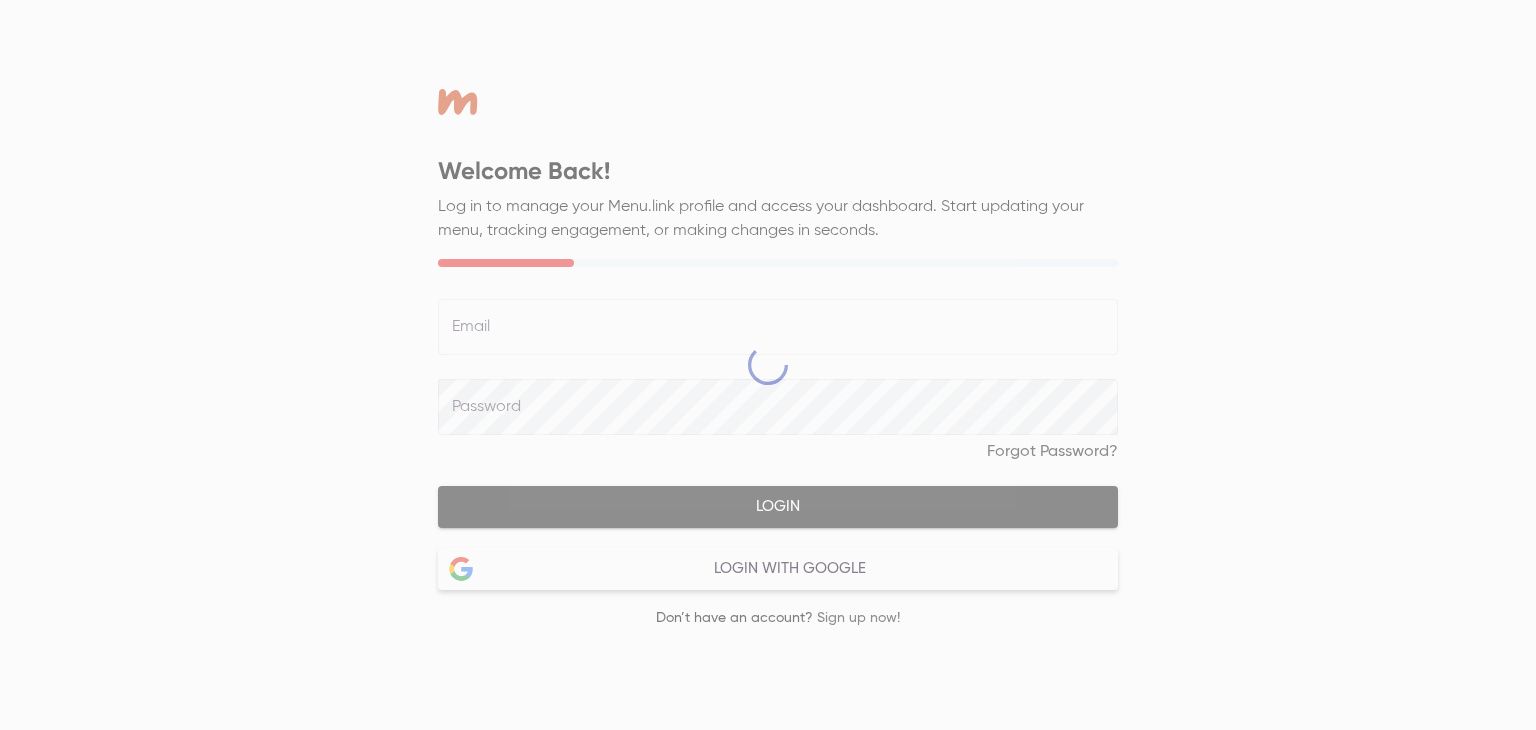 scroll, scrollTop: 0, scrollLeft: 0, axis: both 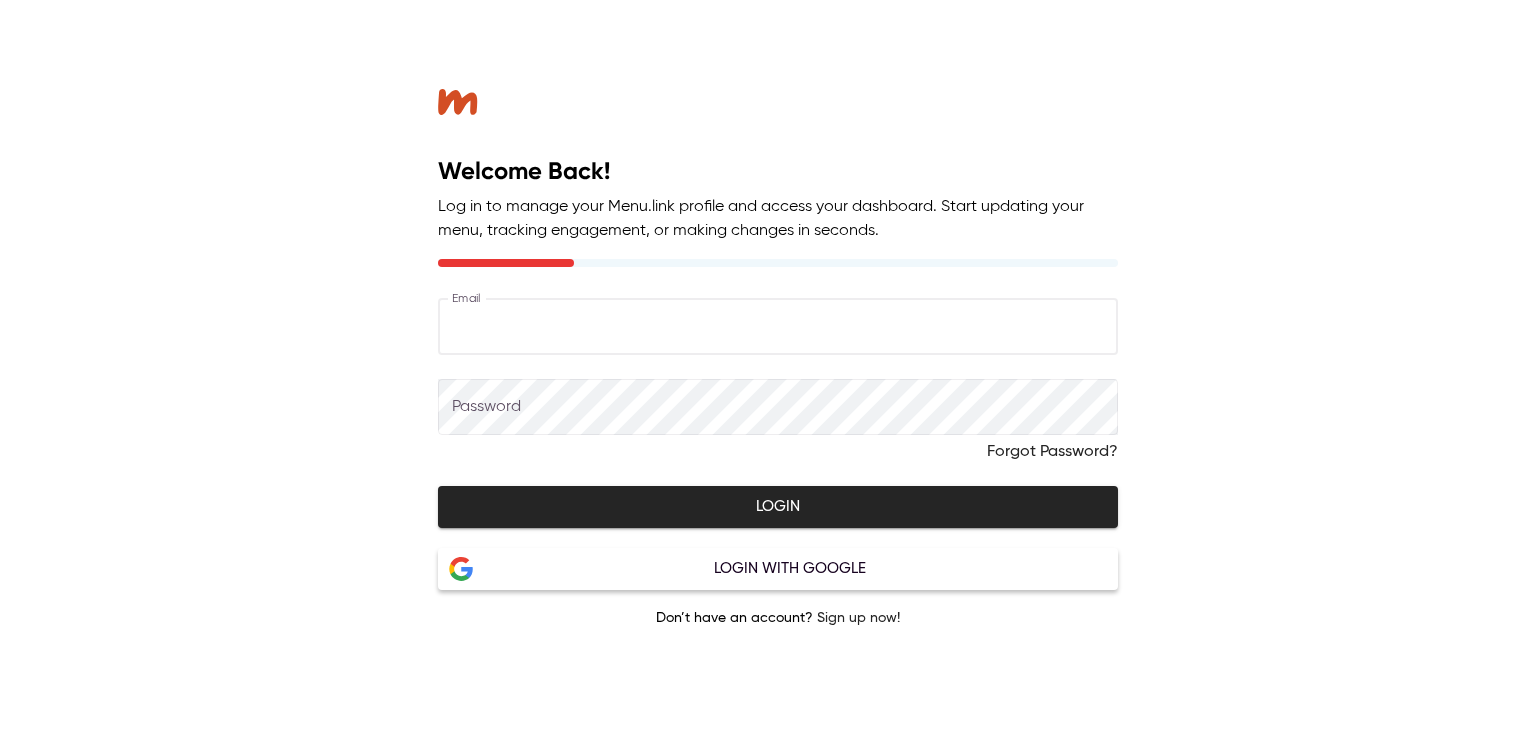 click at bounding box center [778, 327] 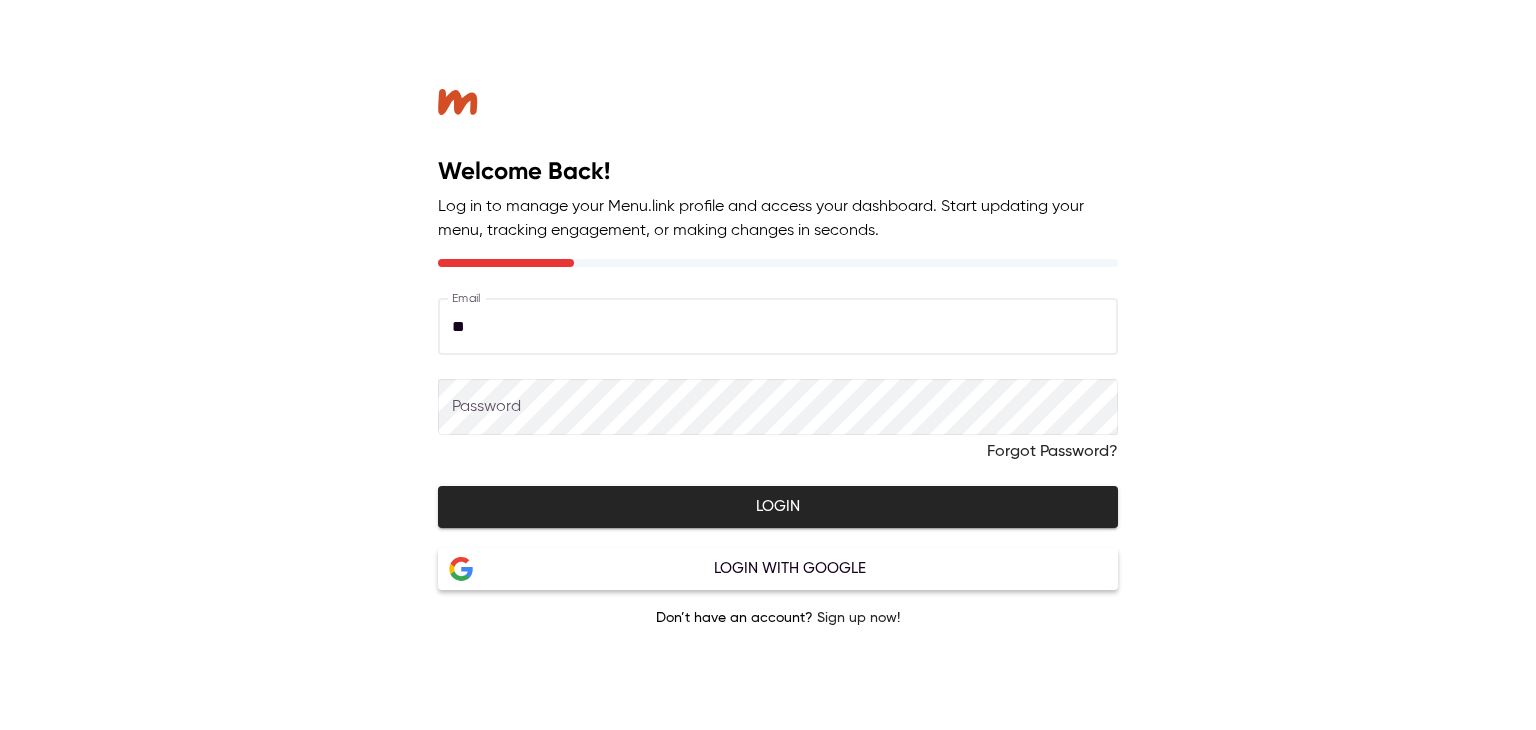 type on "*" 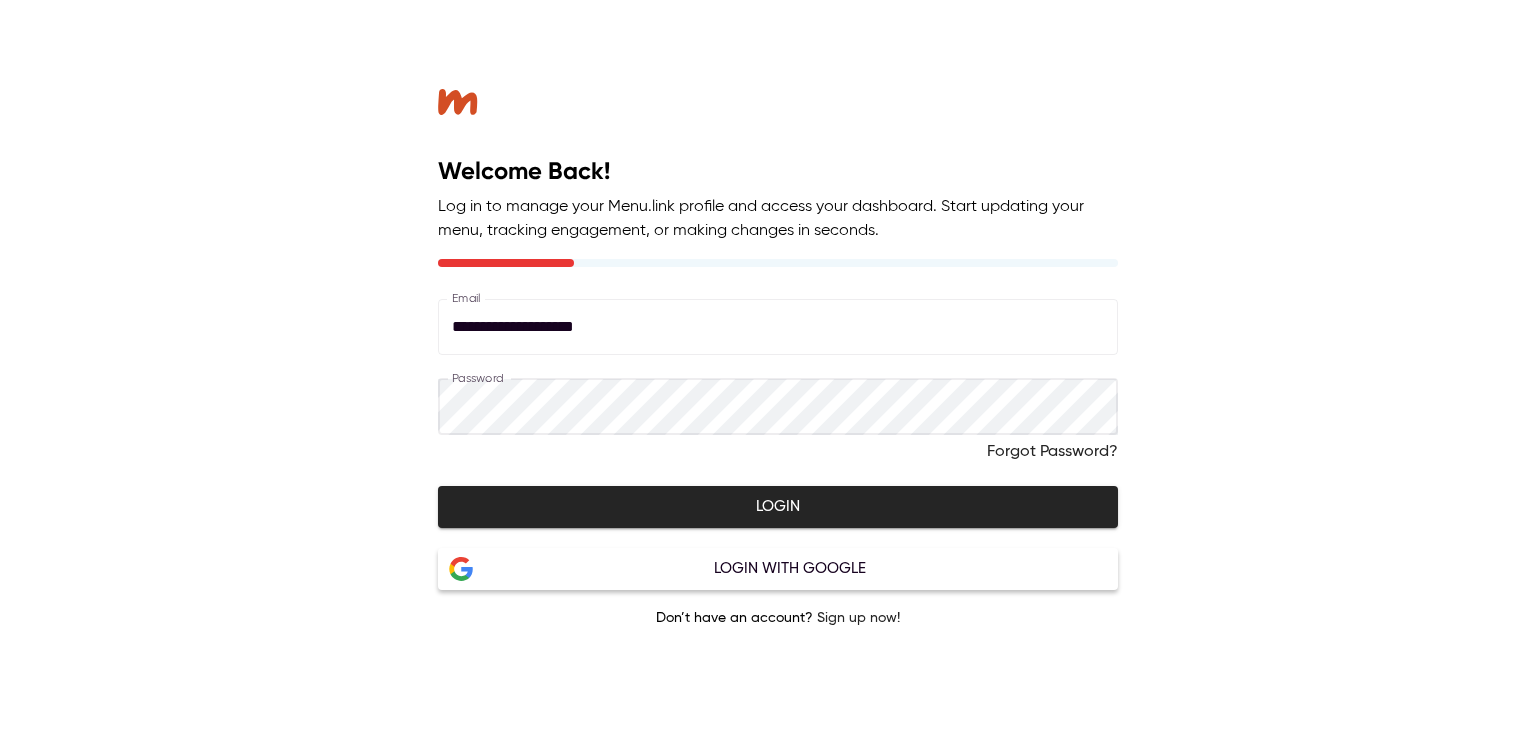 click on "Welcome Back! Log in to manage your Menu.link profile and access your dashboard. Start updating your menu, tracking engagement, or making changes in seconds. Email [EMAIL] Email Password Password Forgot Password? Login Login with Google Don’t have an account?   Sign up now!" at bounding box center [778, 365] 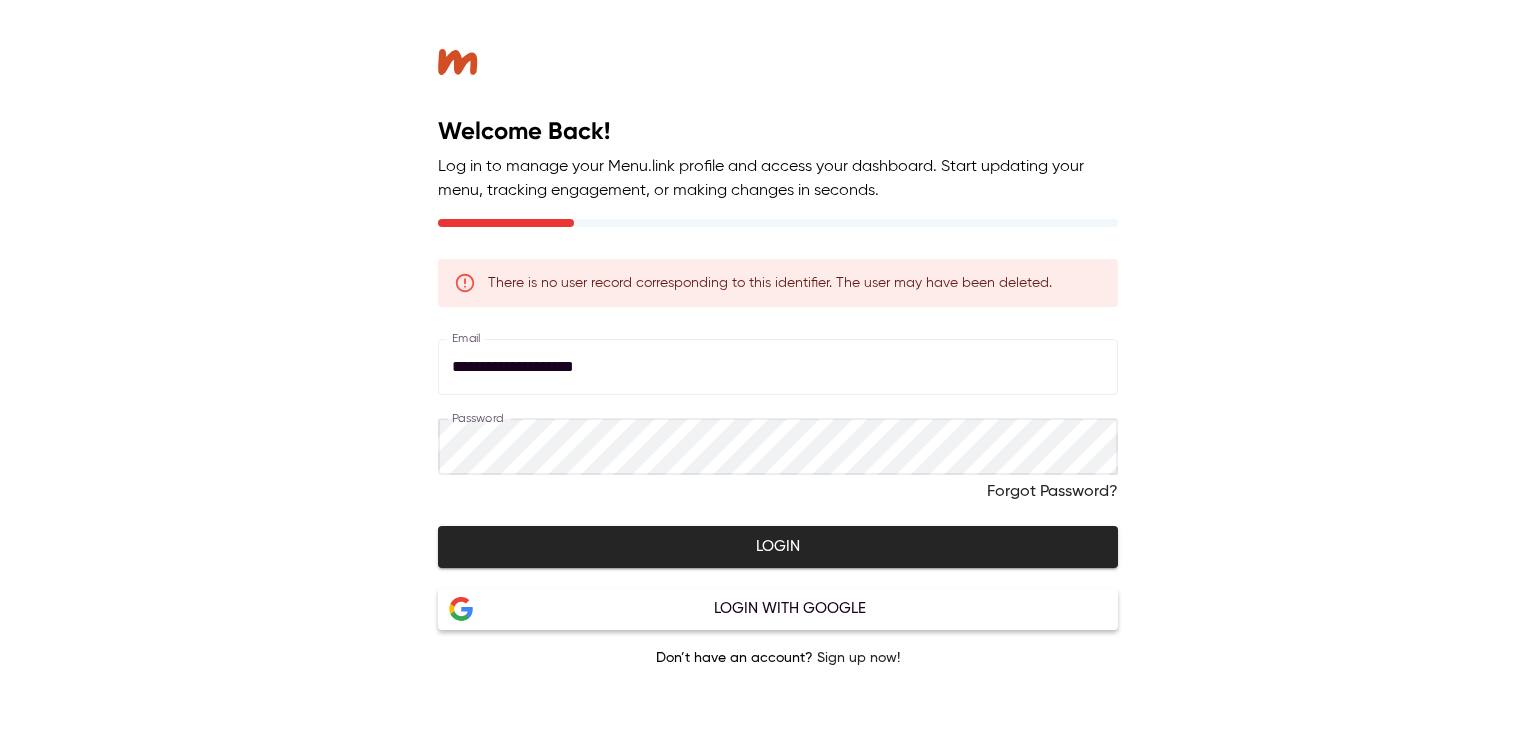 click on "**********" at bounding box center [778, 365] 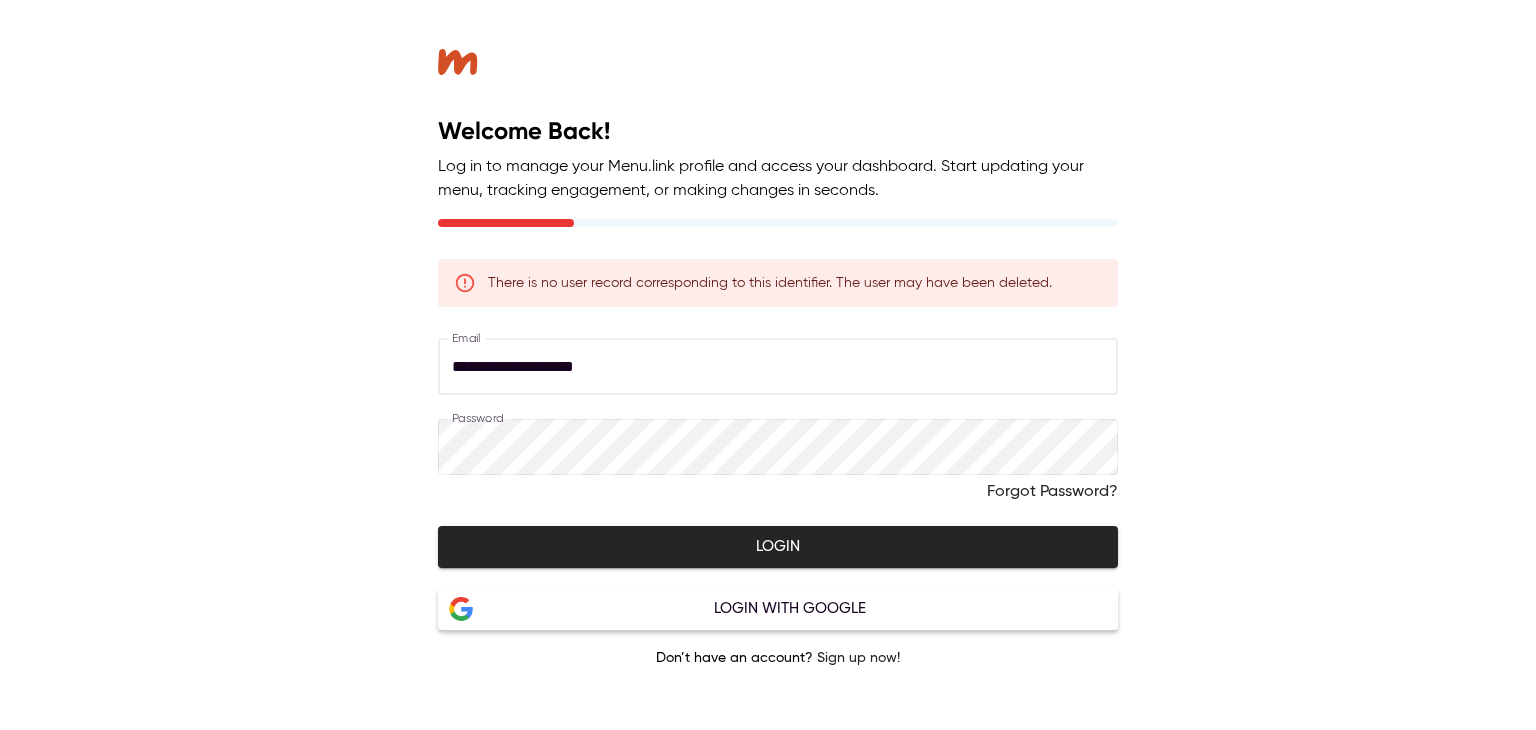 click on "**********" at bounding box center [778, 367] 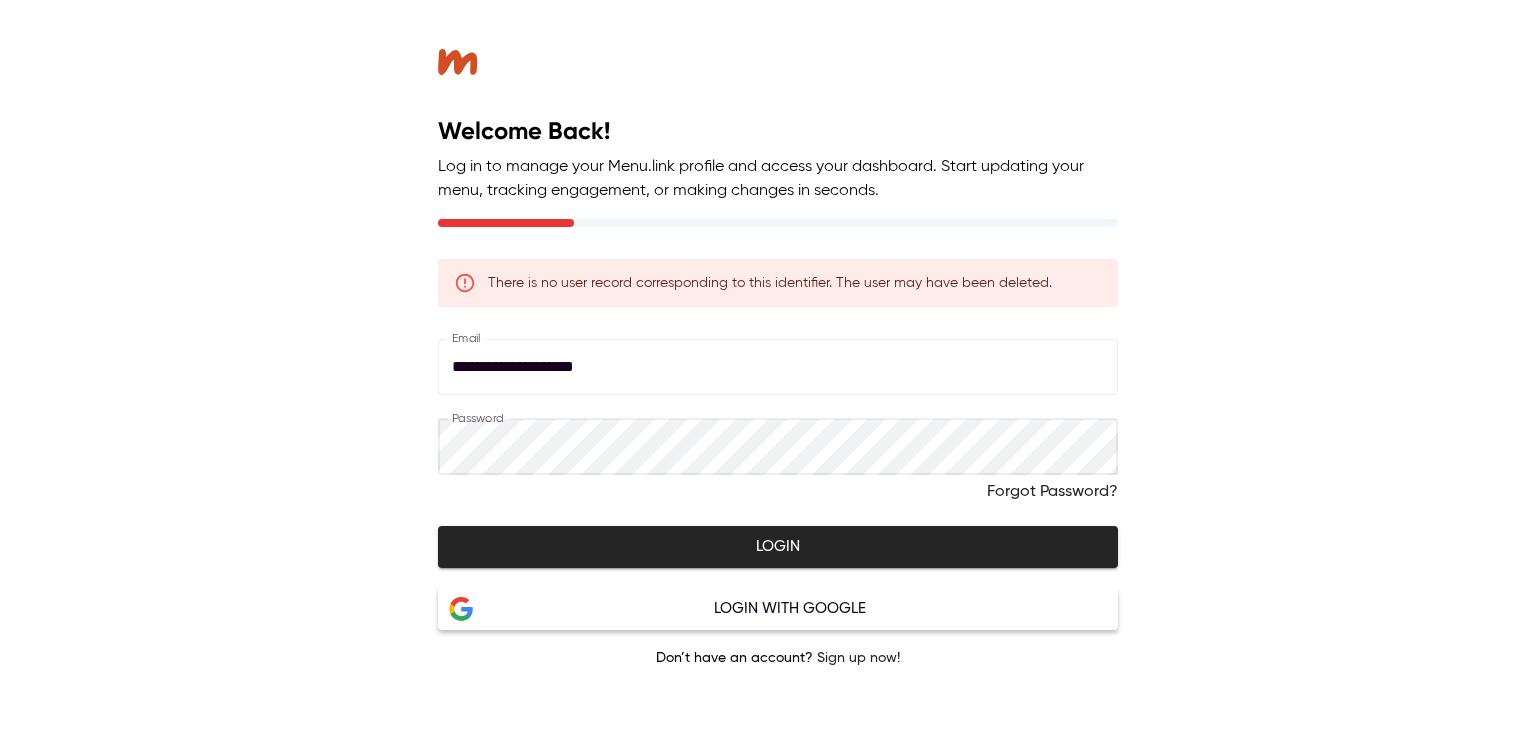 click on "**********" at bounding box center (778, 365) 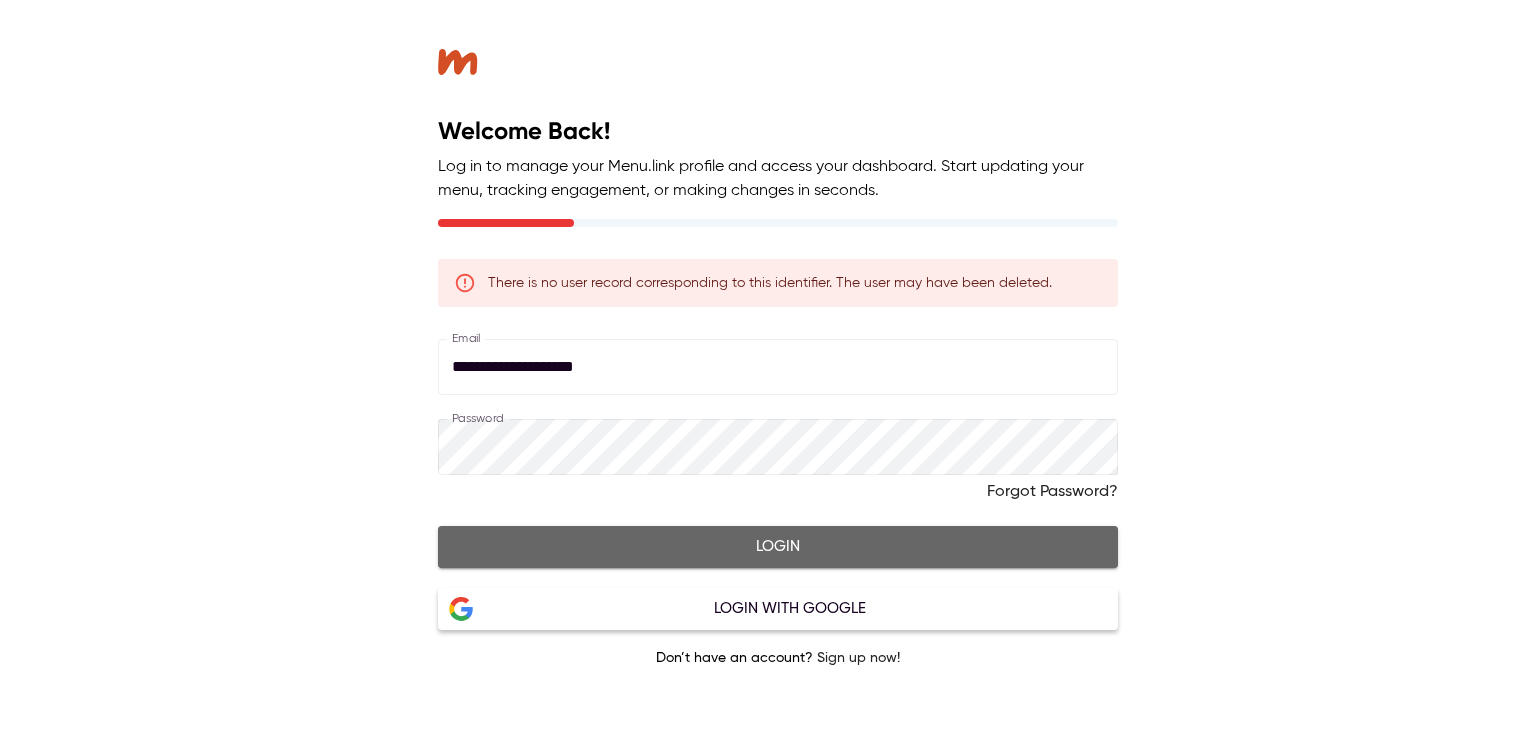 click on "Login" at bounding box center [778, 547] 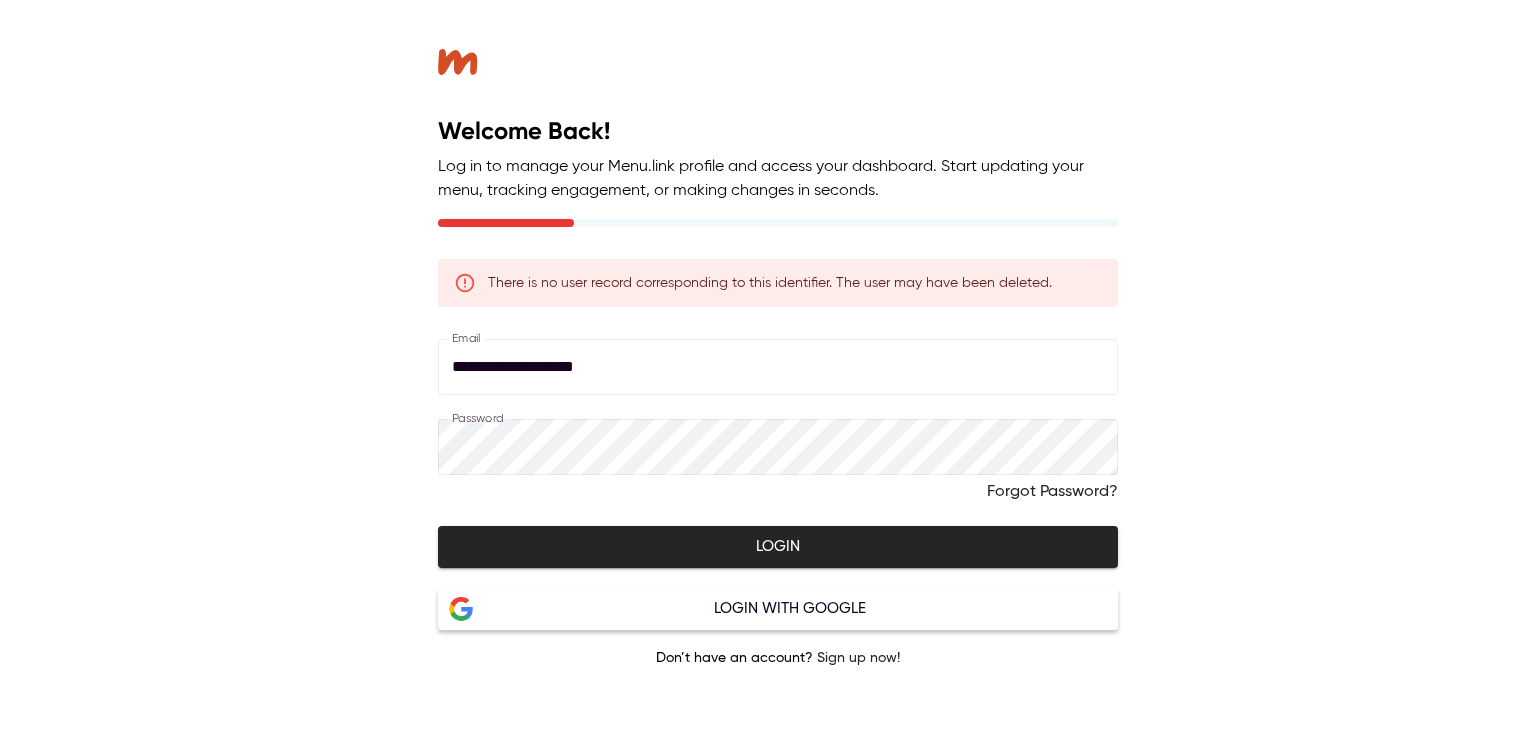 click on "**********" at bounding box center (778, 367) 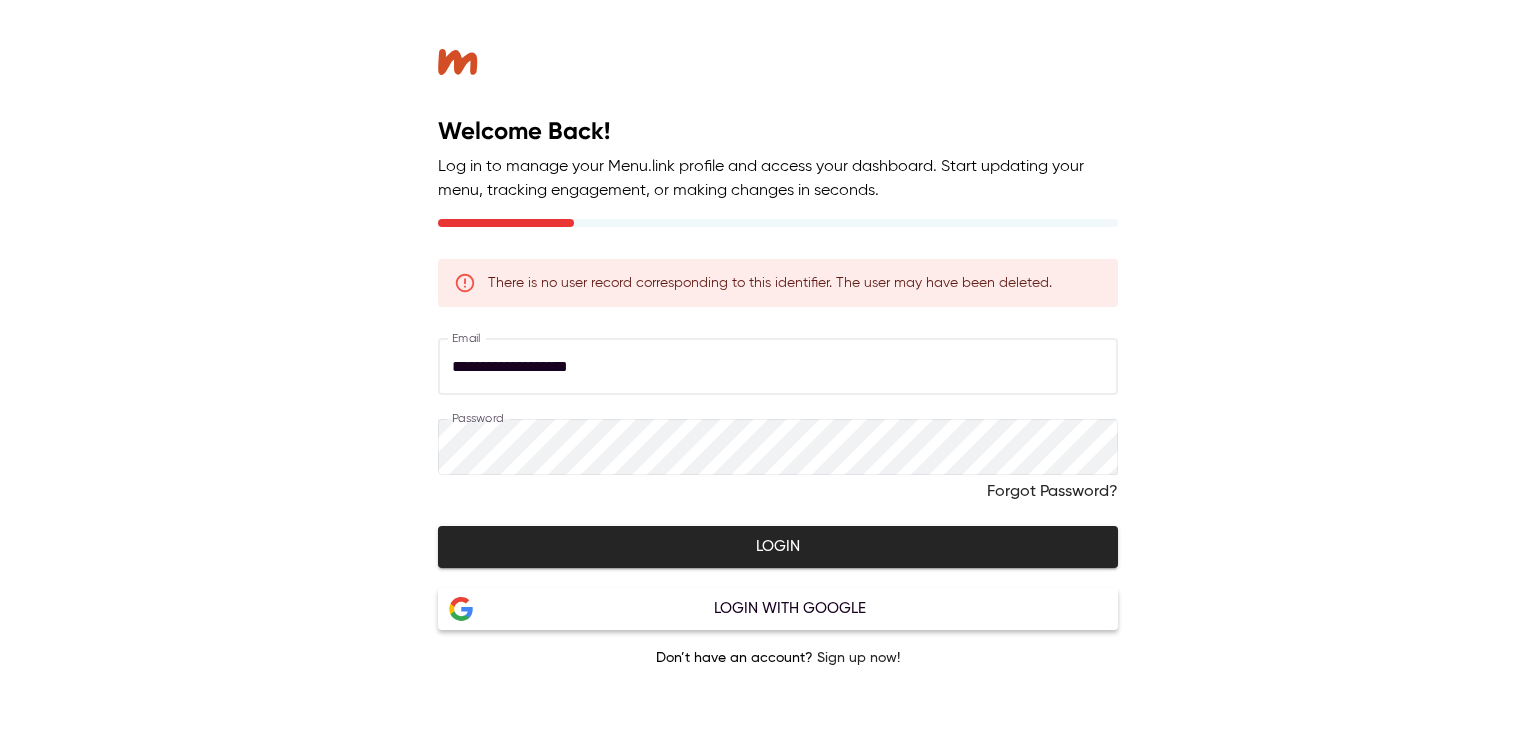click on "Login" at bounding box center (778, 547) 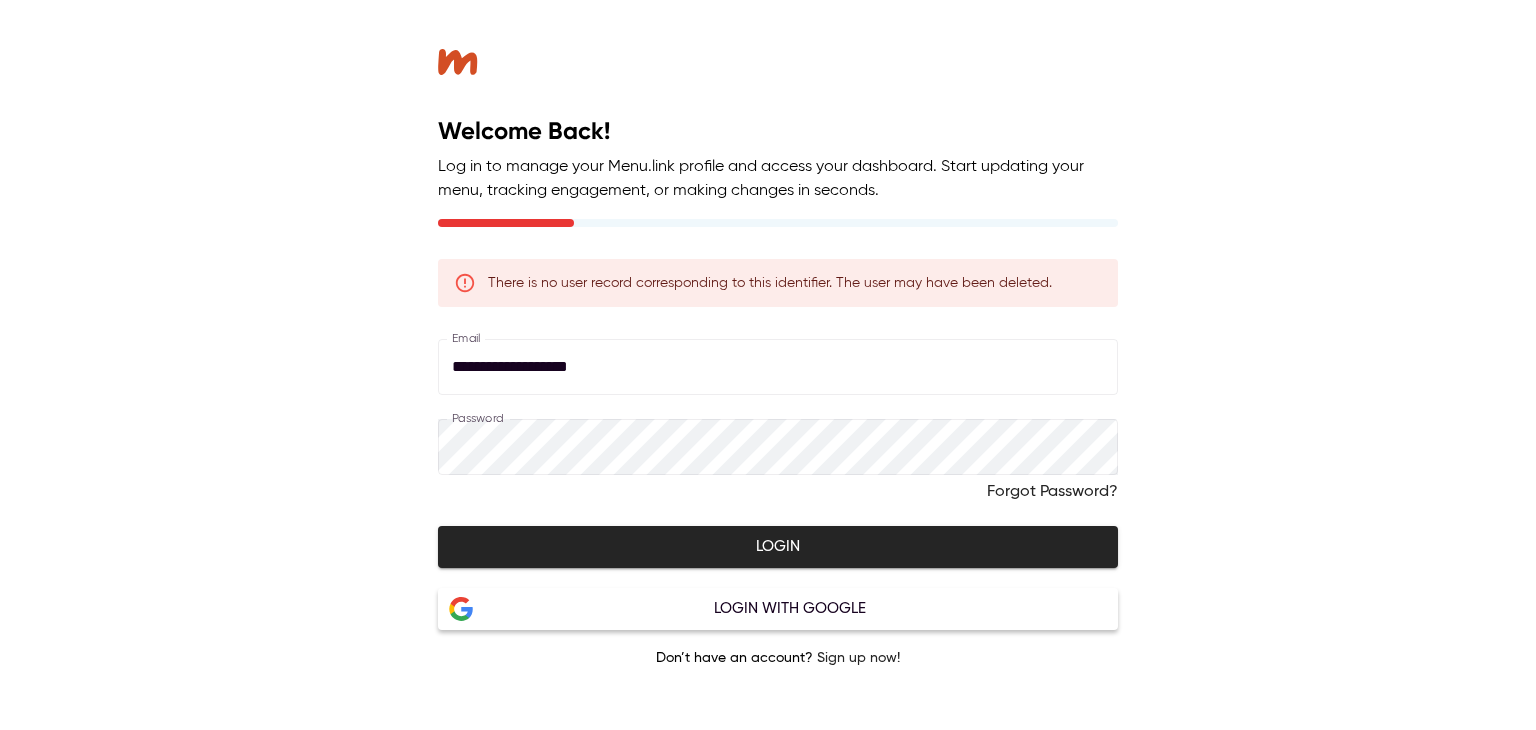 click on "Login" at bounding box center [778, 547] 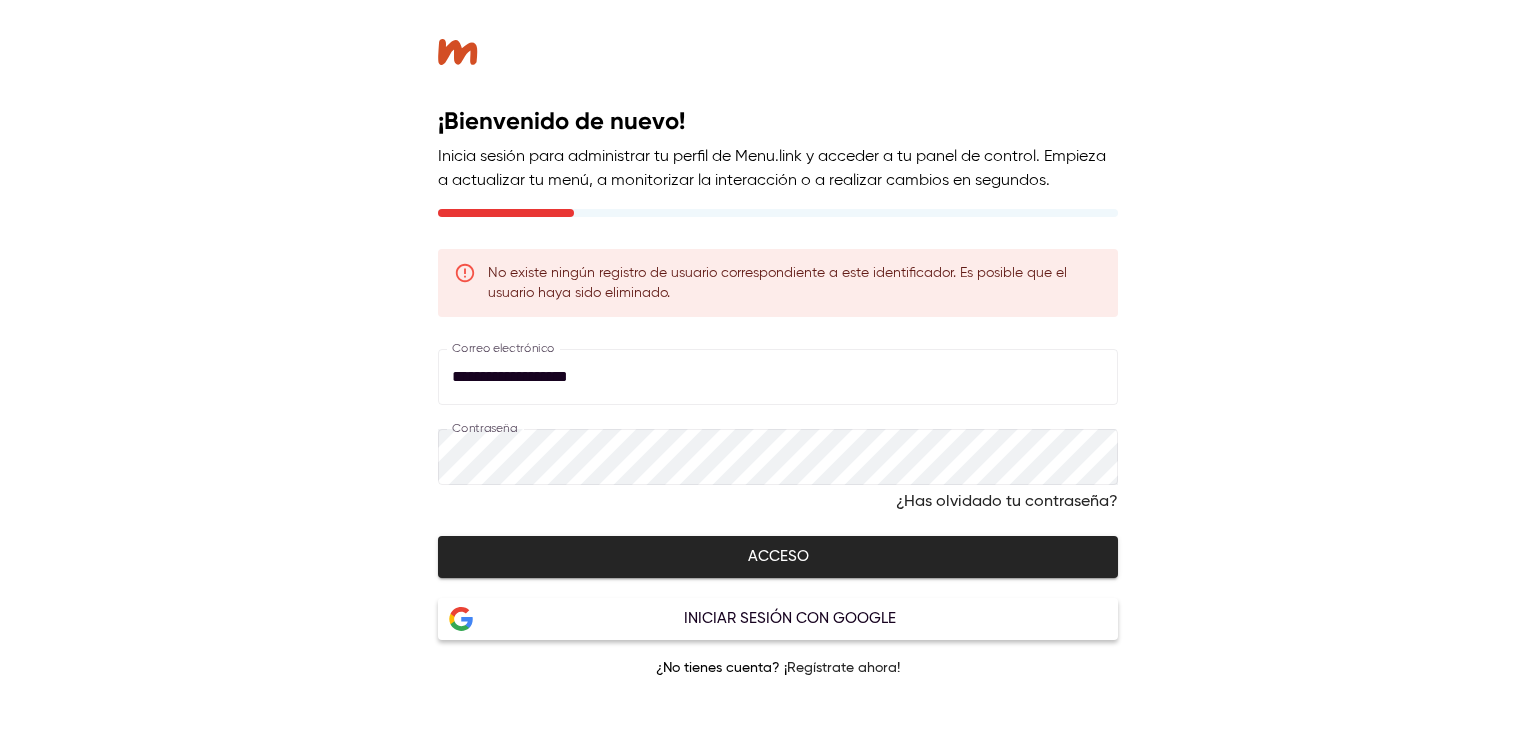 click on "**********" at bounding box center [778, 377] 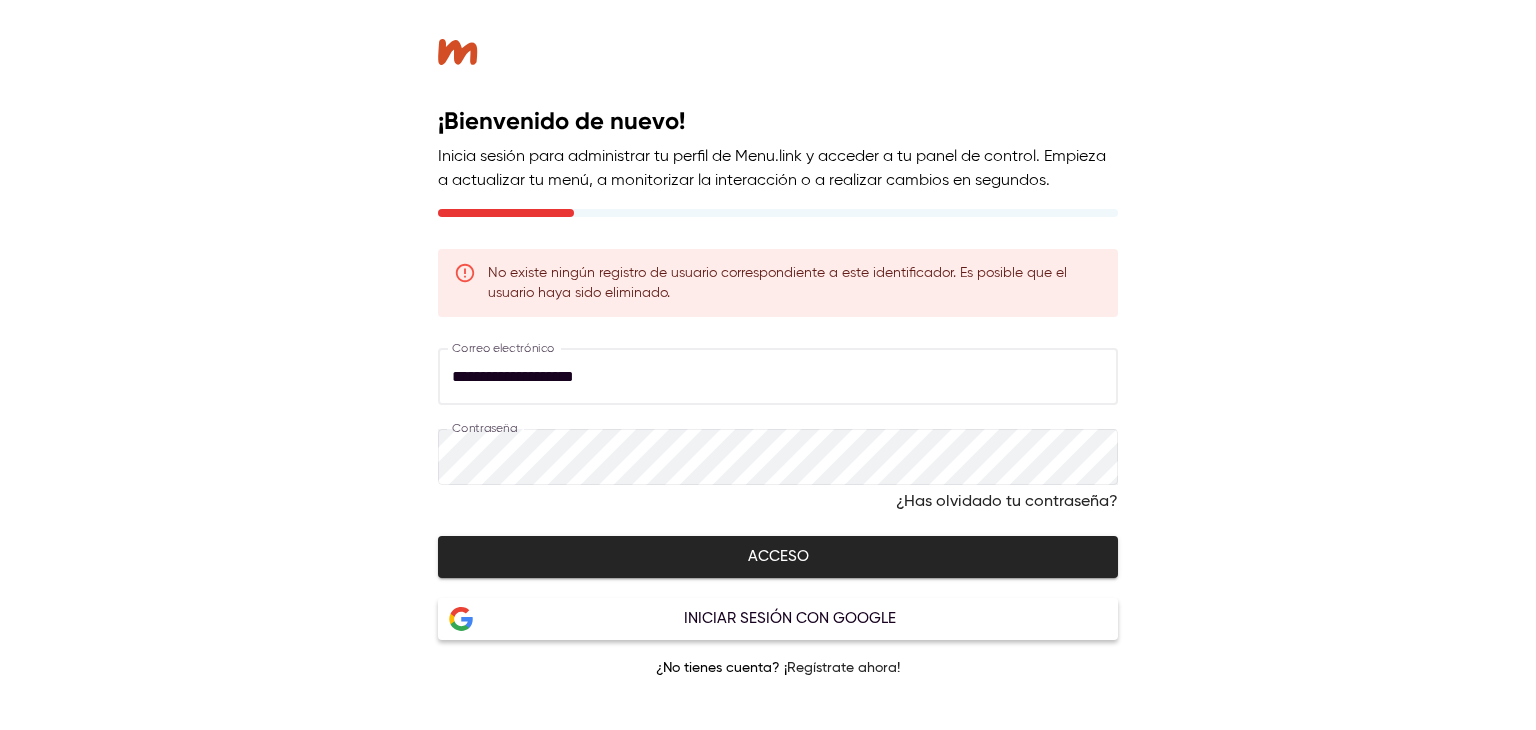 type on "**********" 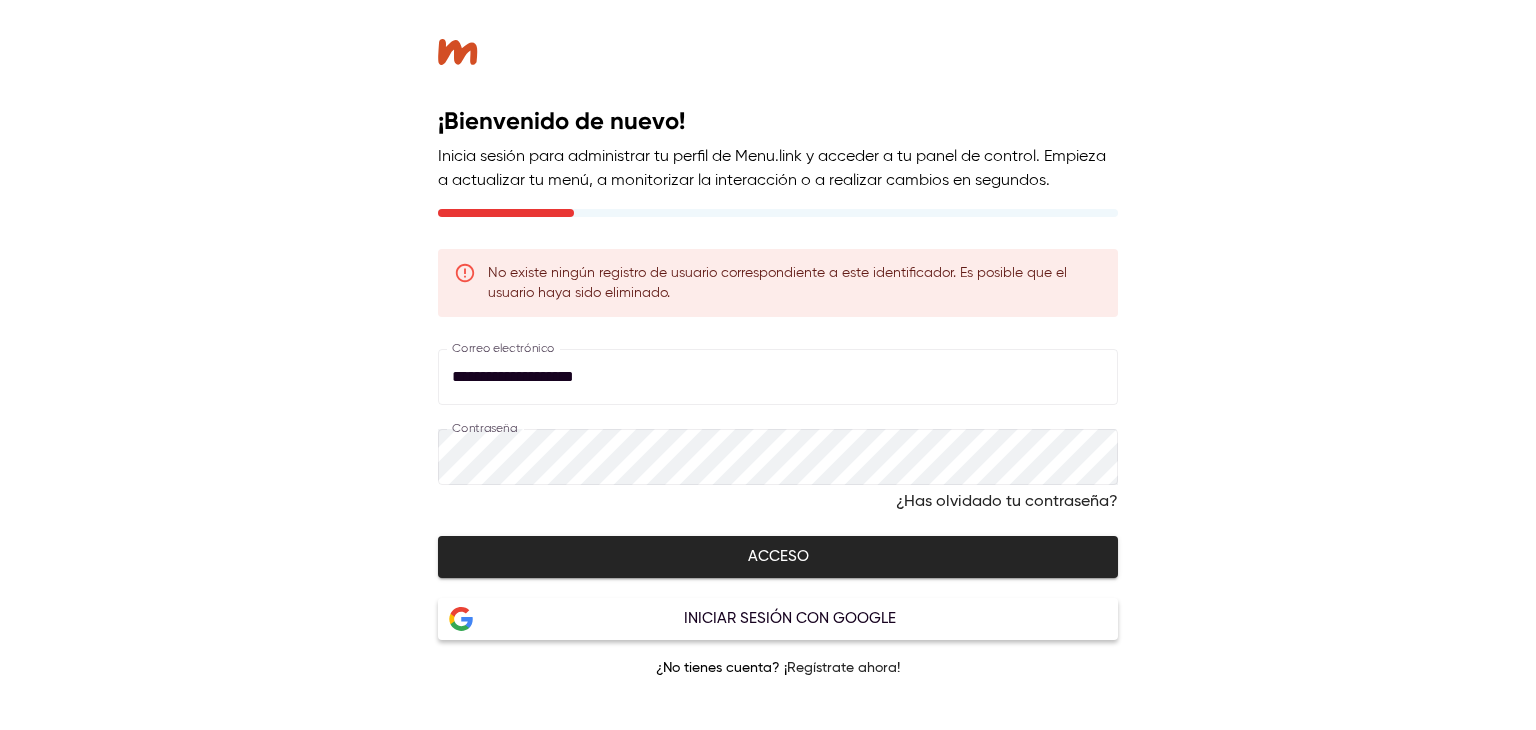 click on "Acceso" at bounding box center (778, 557) 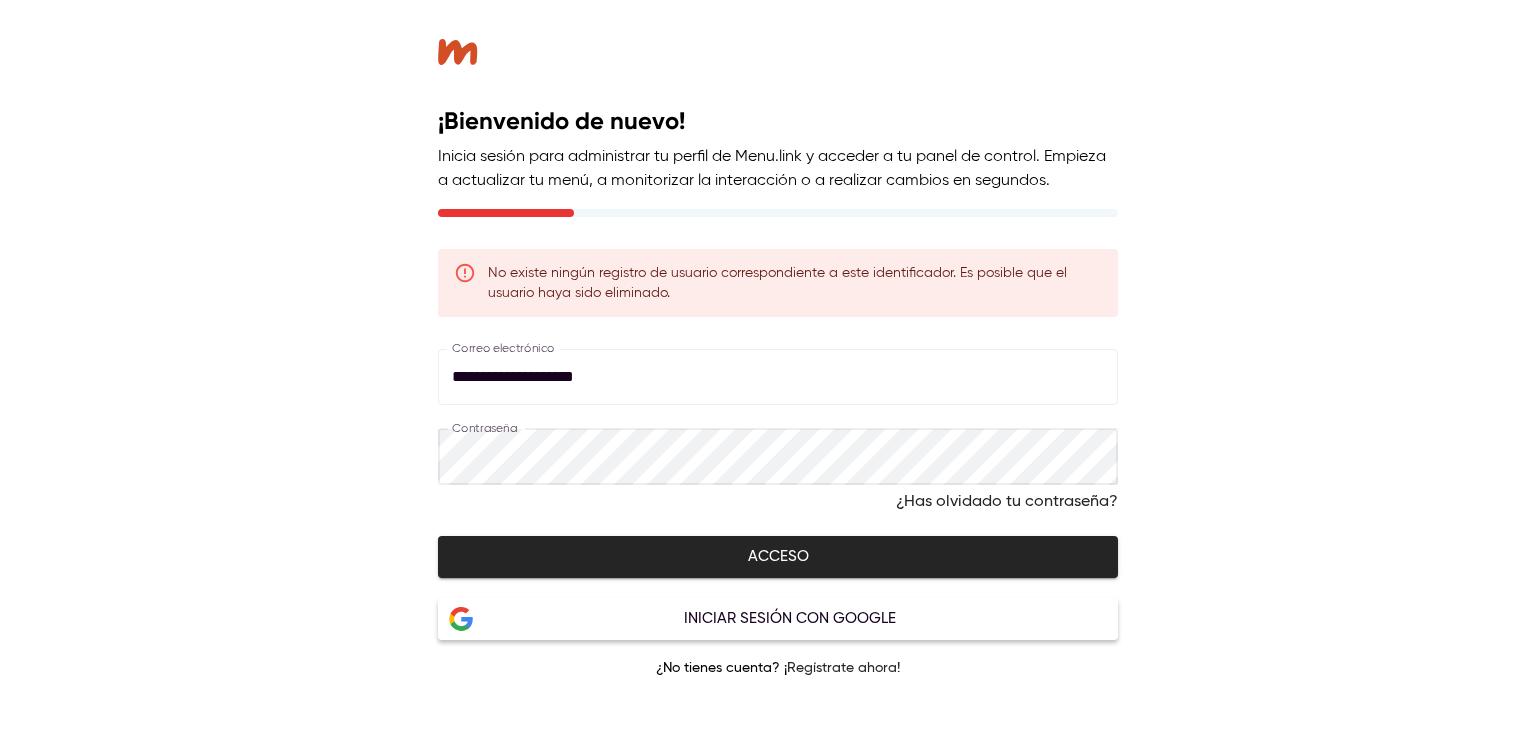click on "**********" at bounding box center [778, 365] 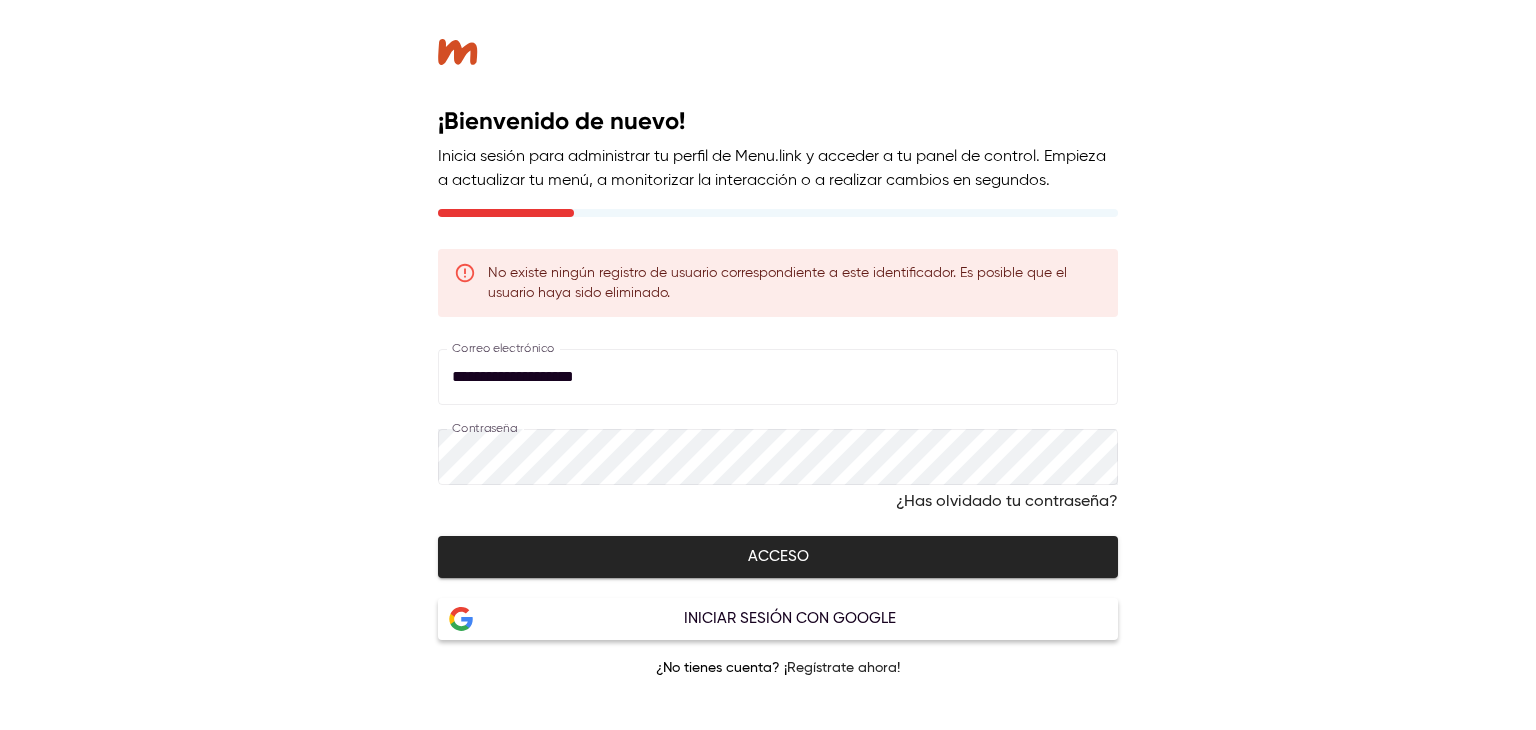 type 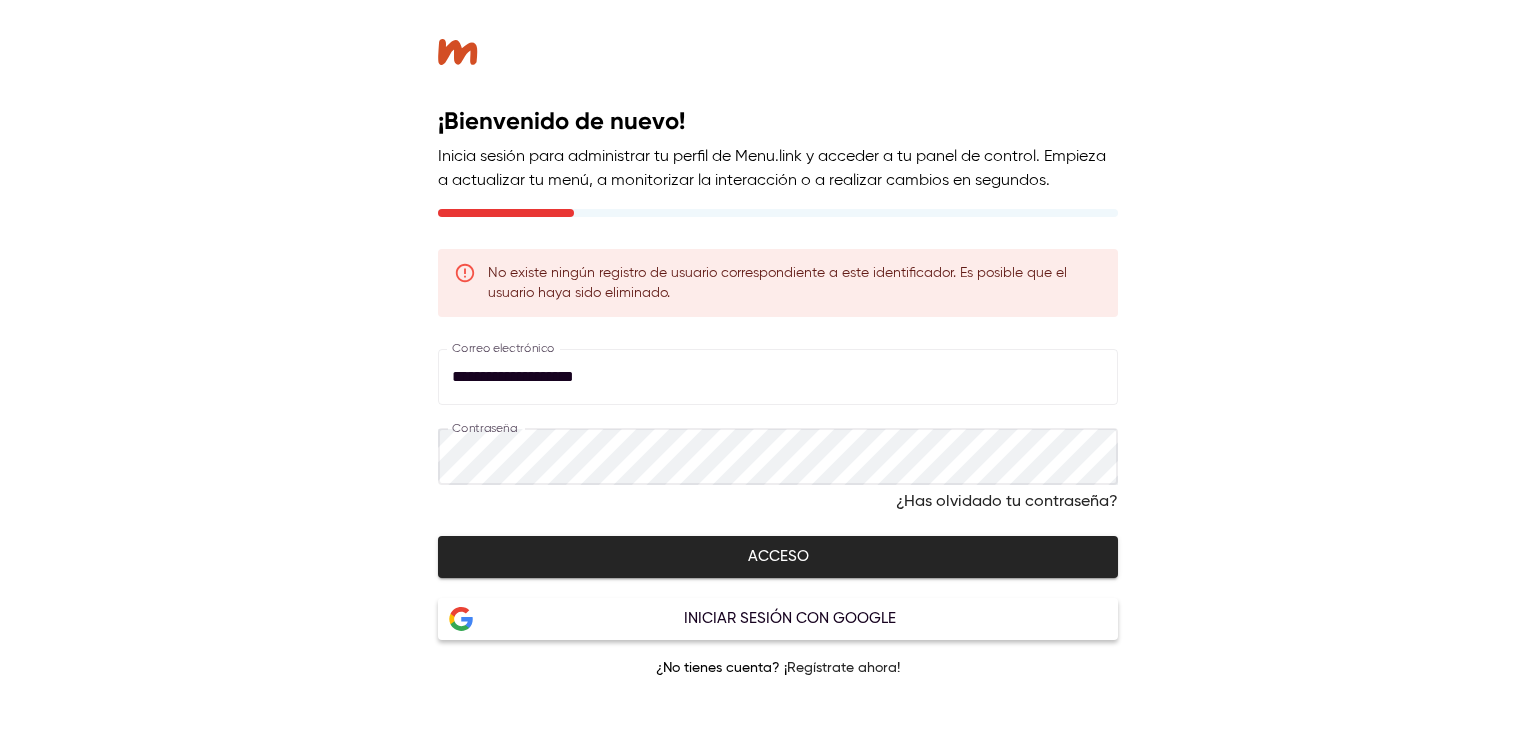 click on "**********" at bounding box center [778, 365] 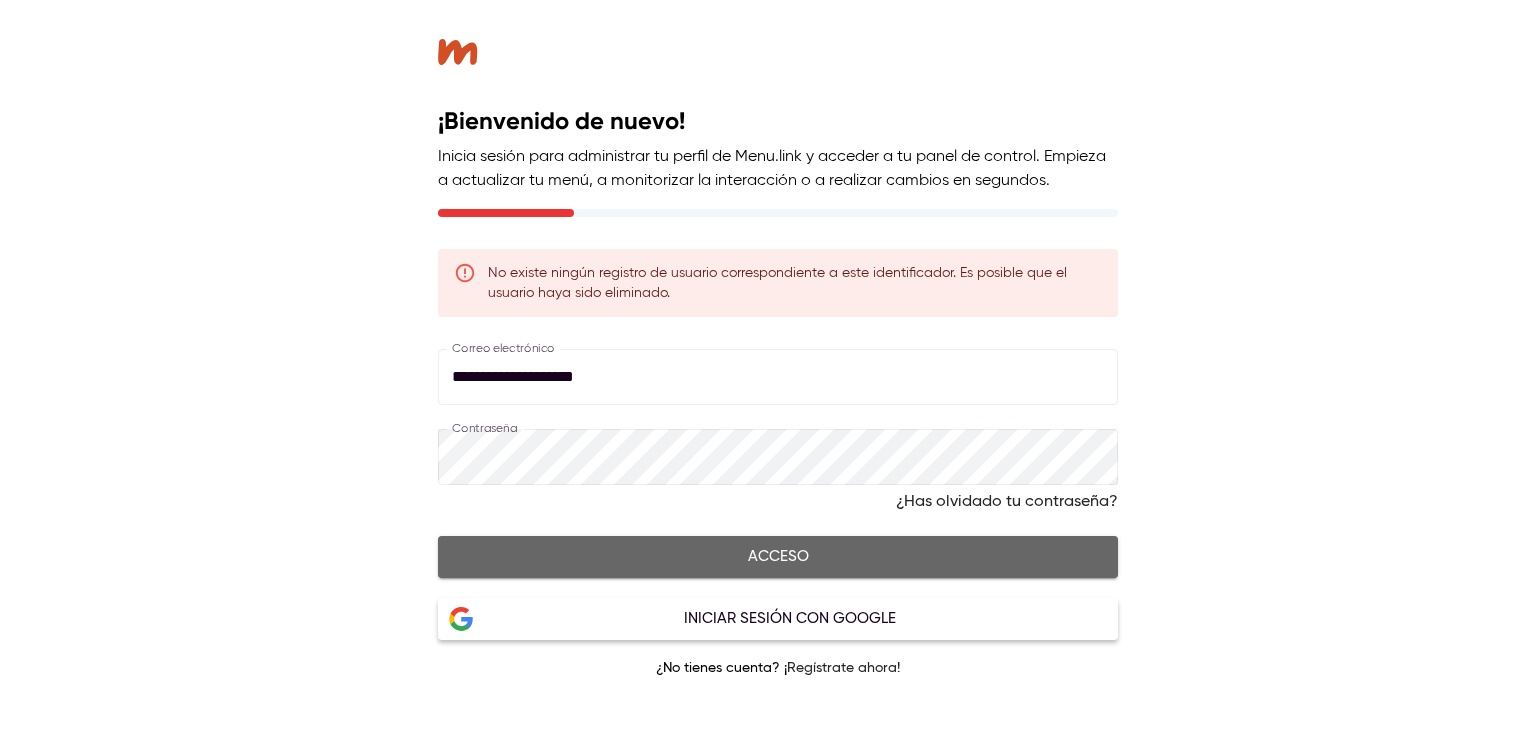 click on "Acceso" at bounding box center [778, 557] 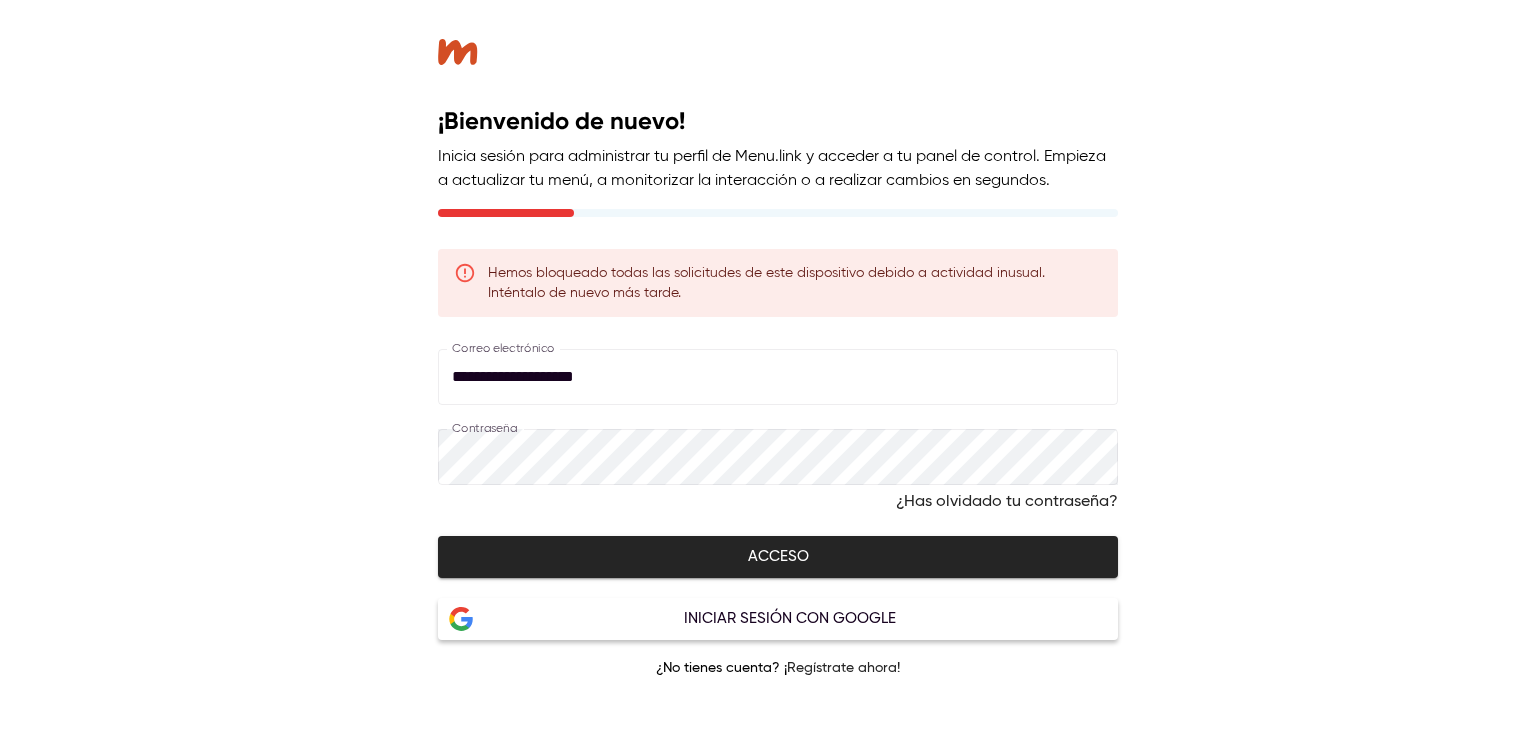 click on "Acceso" at bounding box center (778, 557) 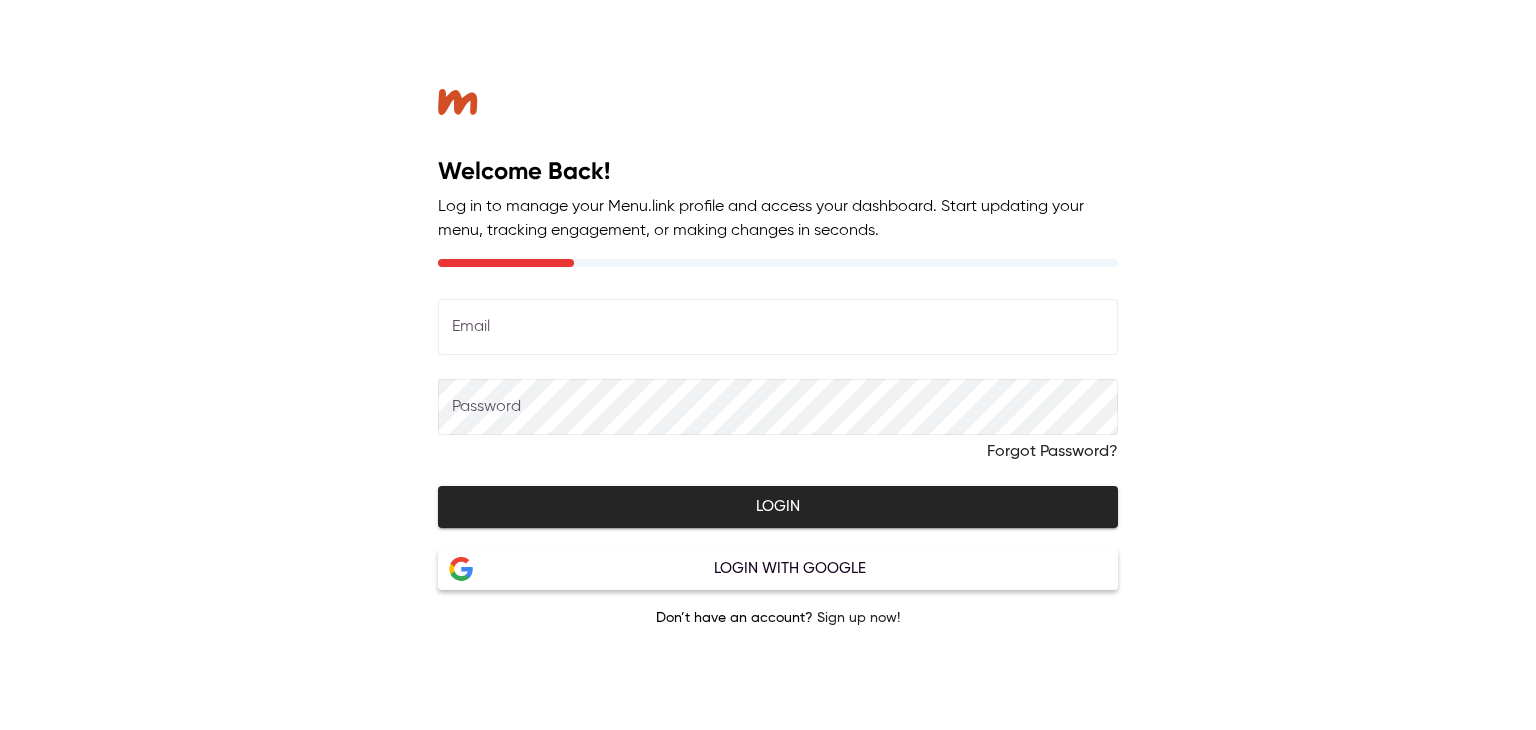 scroll, scrollTop: 0, scrollLeft: 0, axis: both 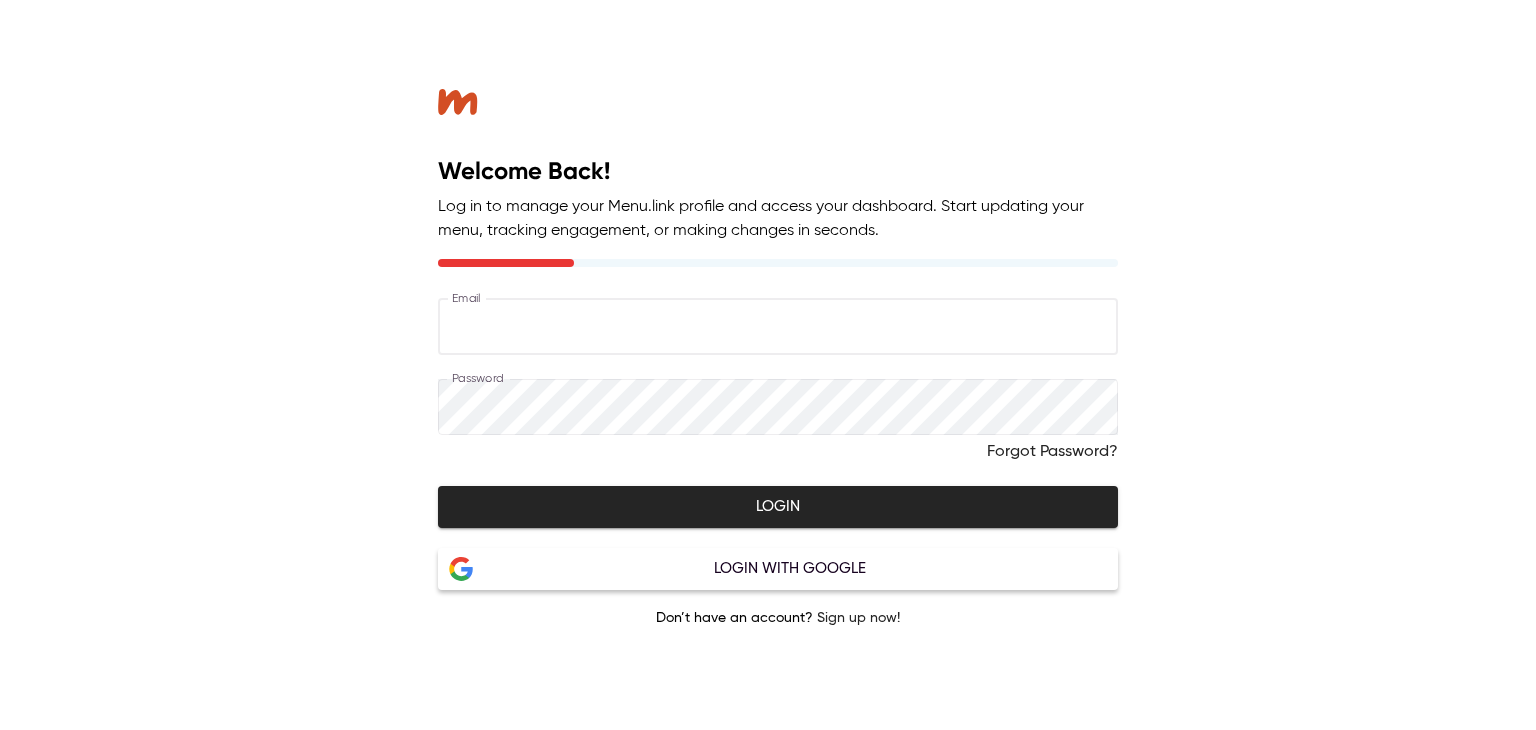 click at bounding box center (778, 327) 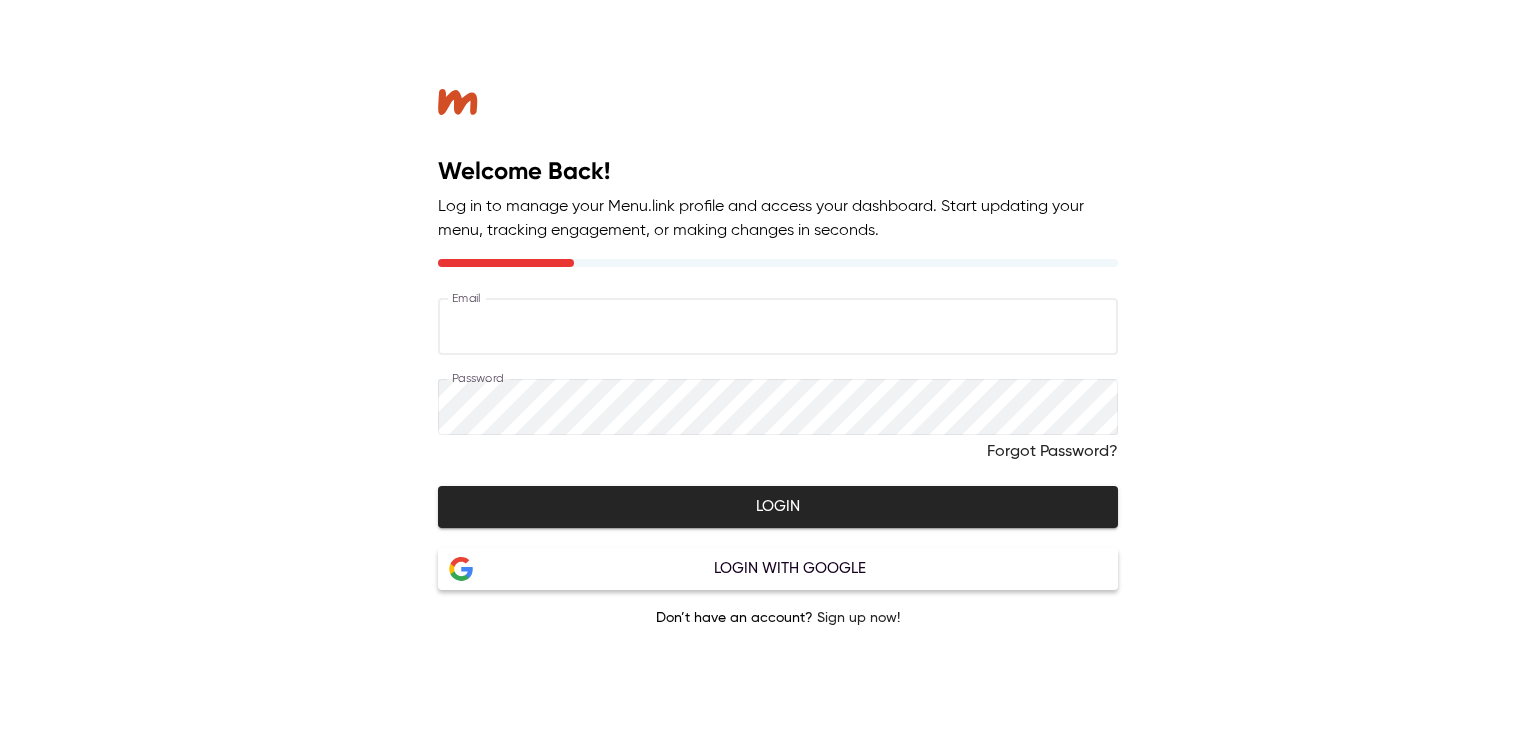 type on "**********" 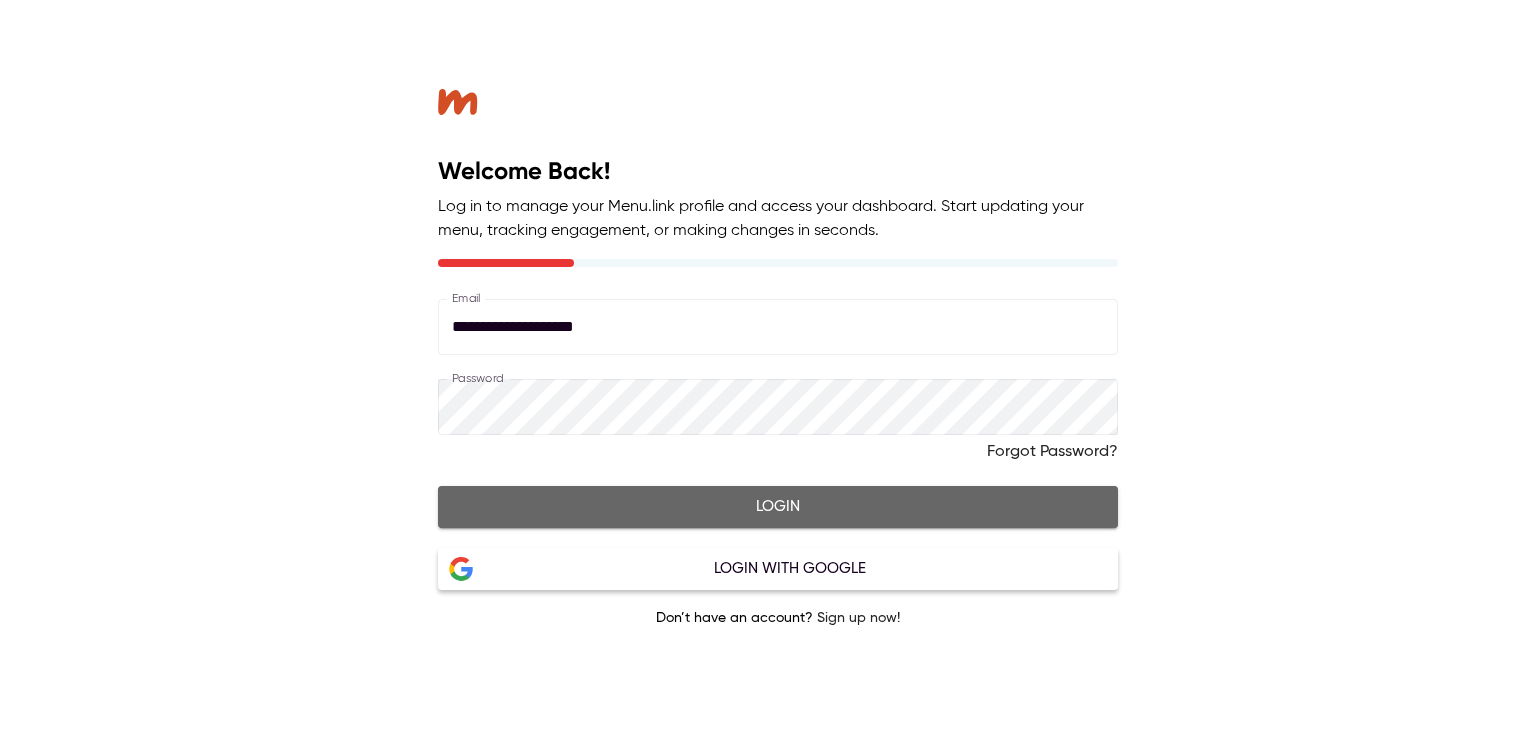 click on "Login" at bounding box center [778, 507] 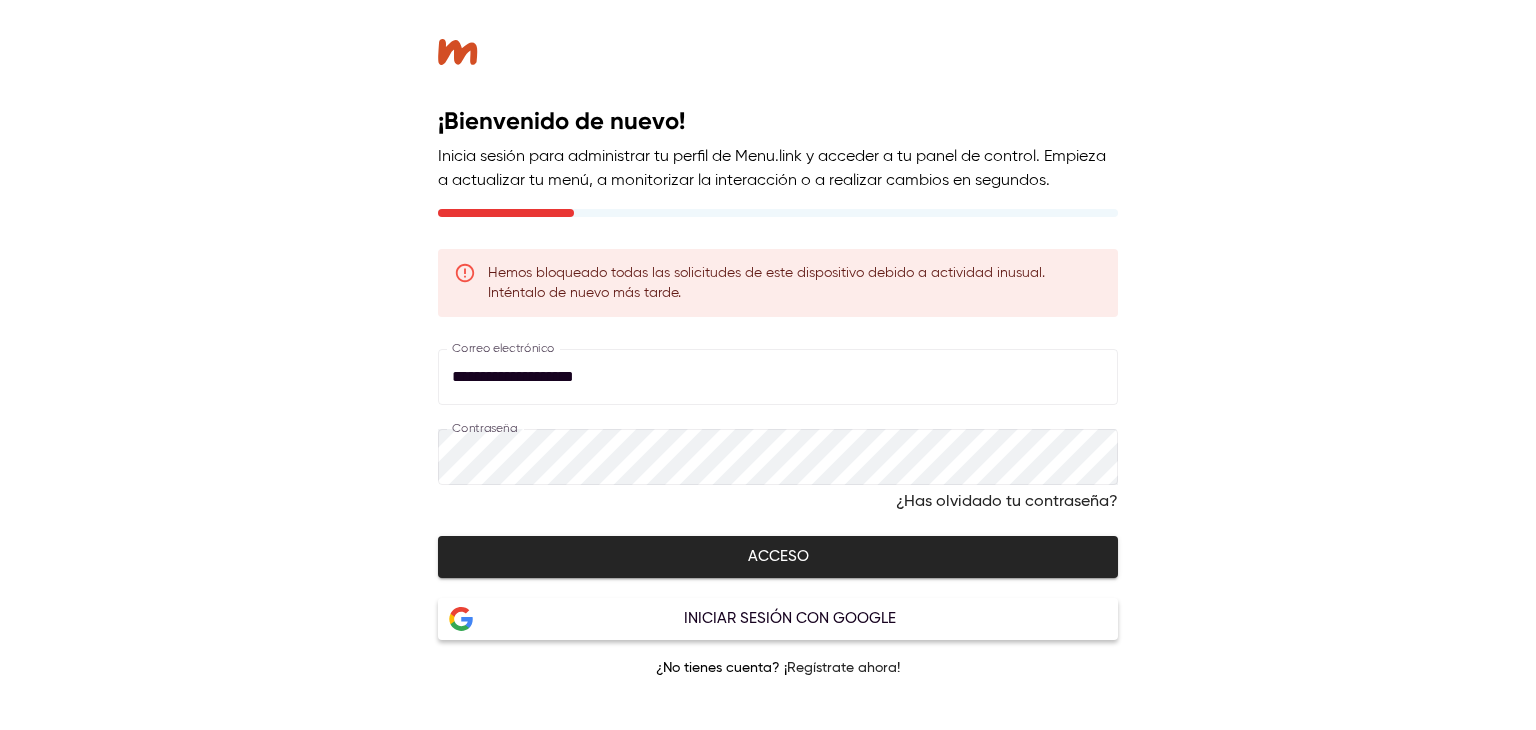 drag, startPoint x: 778, startPoint y: 9, endPoint x: 274, endPoint y: 28, distance: 504.358 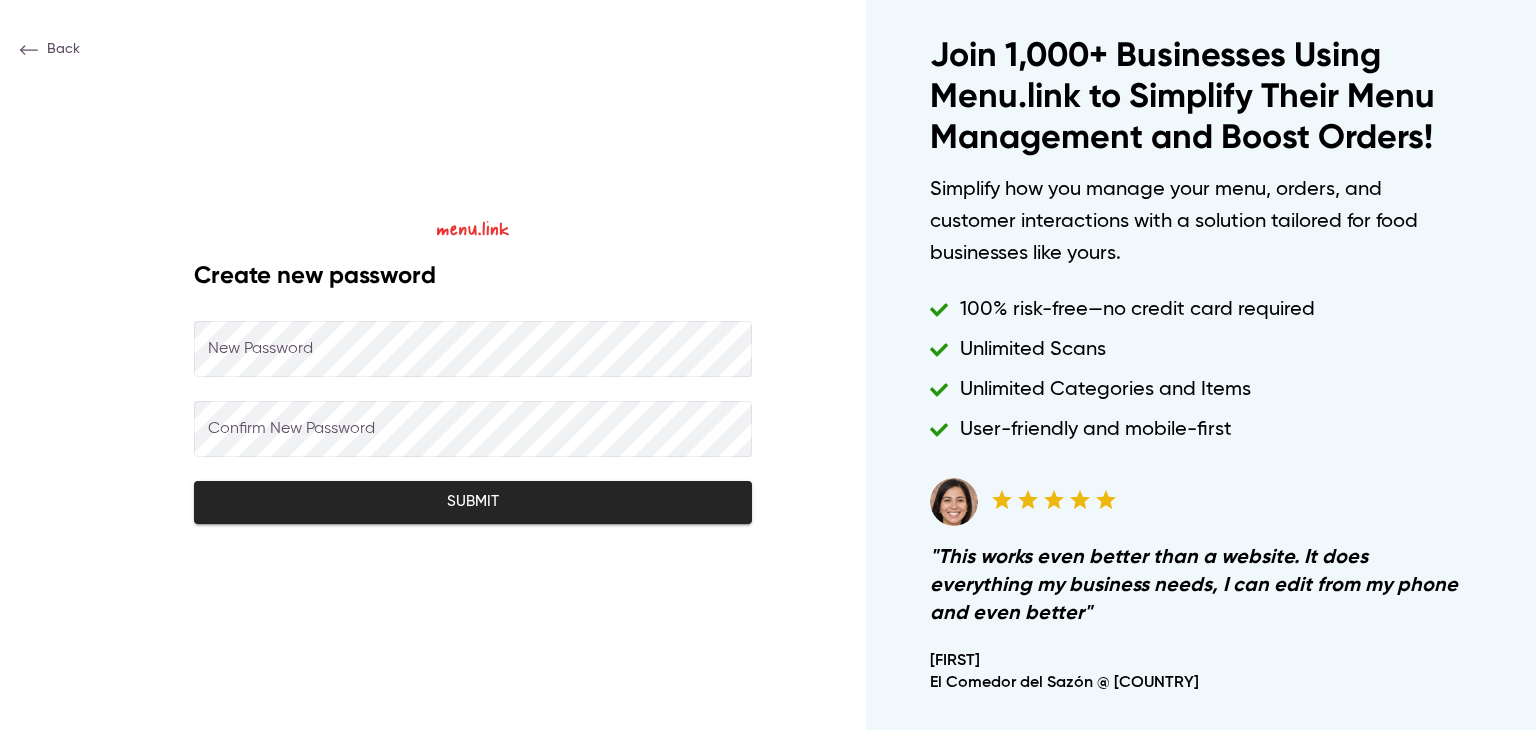 scroll, scrollTop: 0, scrollLeft: 0, axis: both 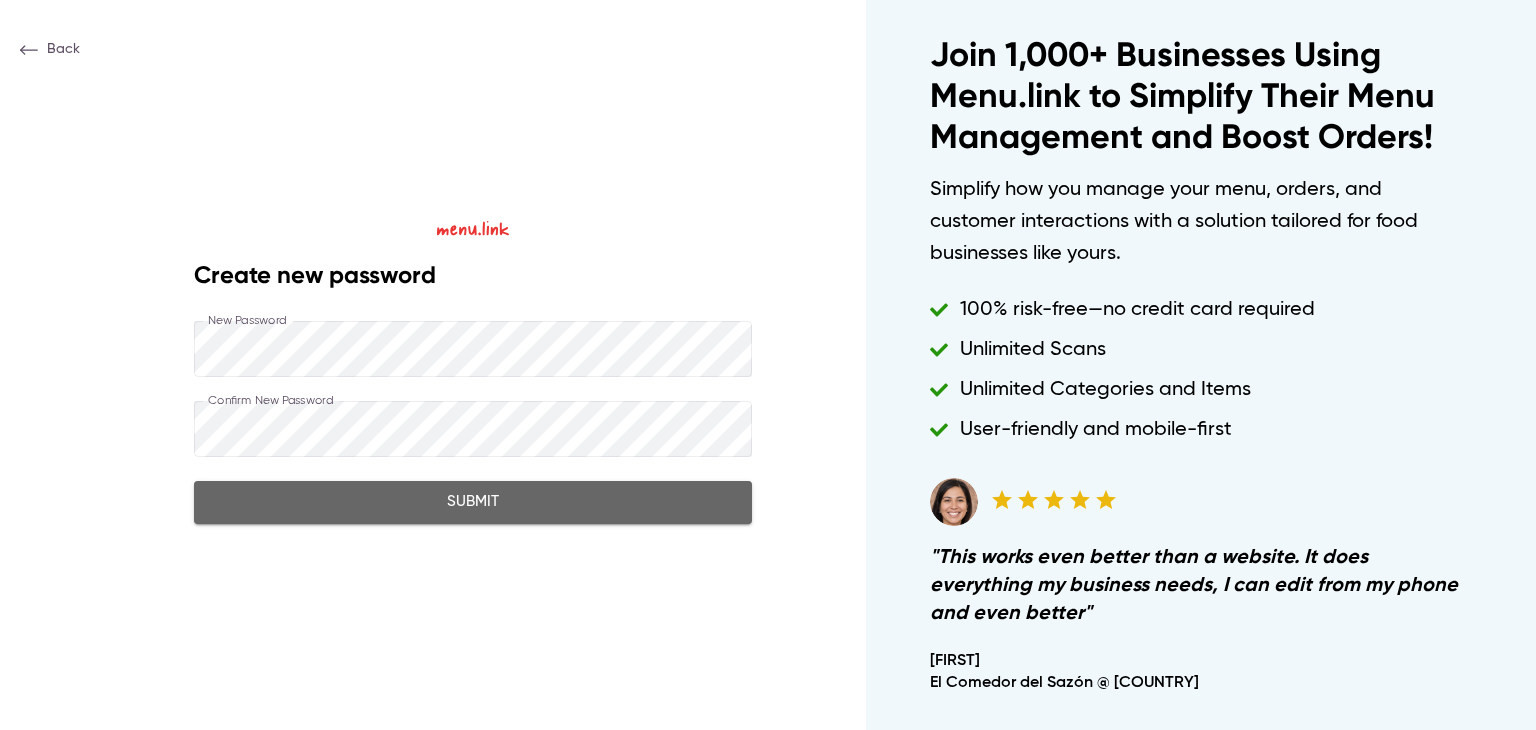 click on "Submit" at bounding box center [473, 502] 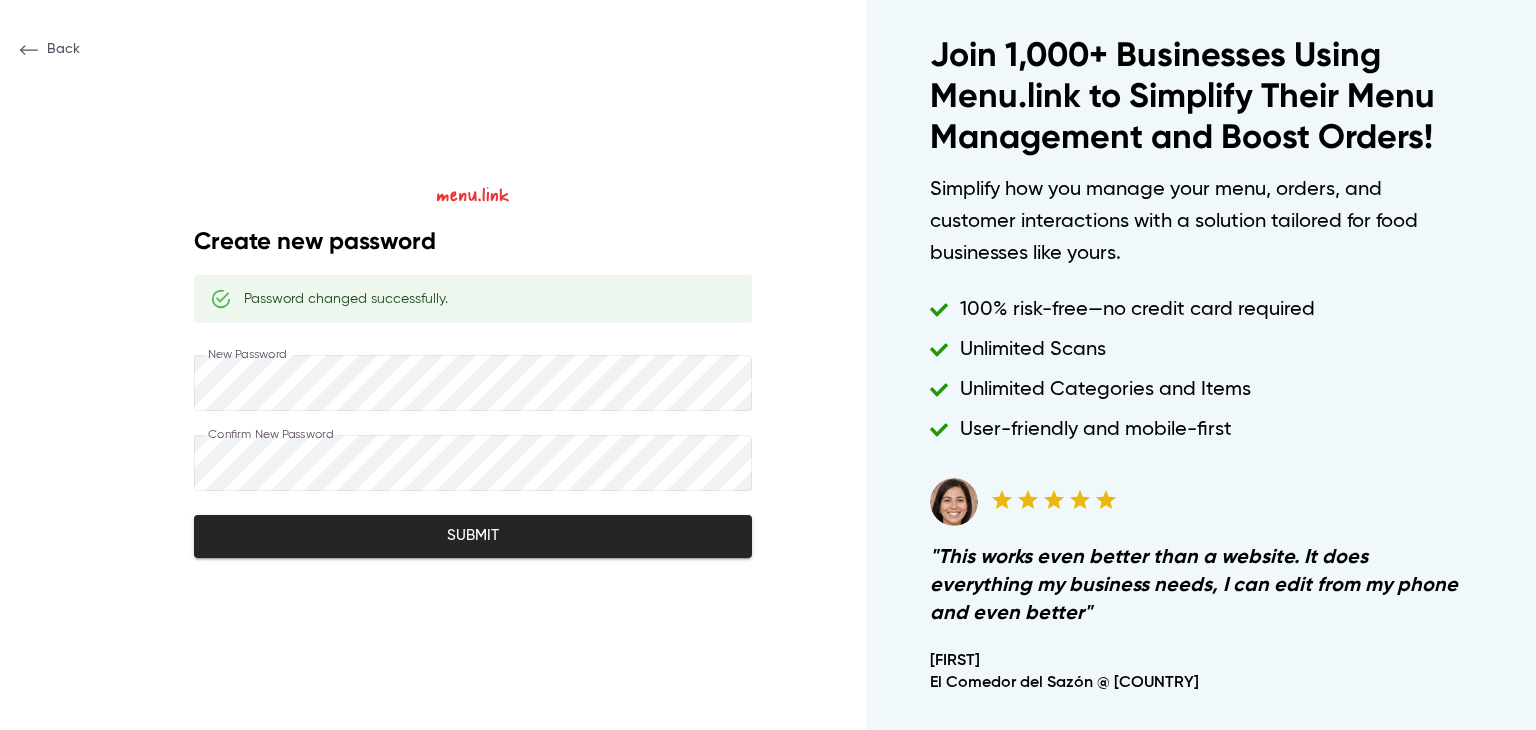 click on "Submit" at bounding box center (473, 536) 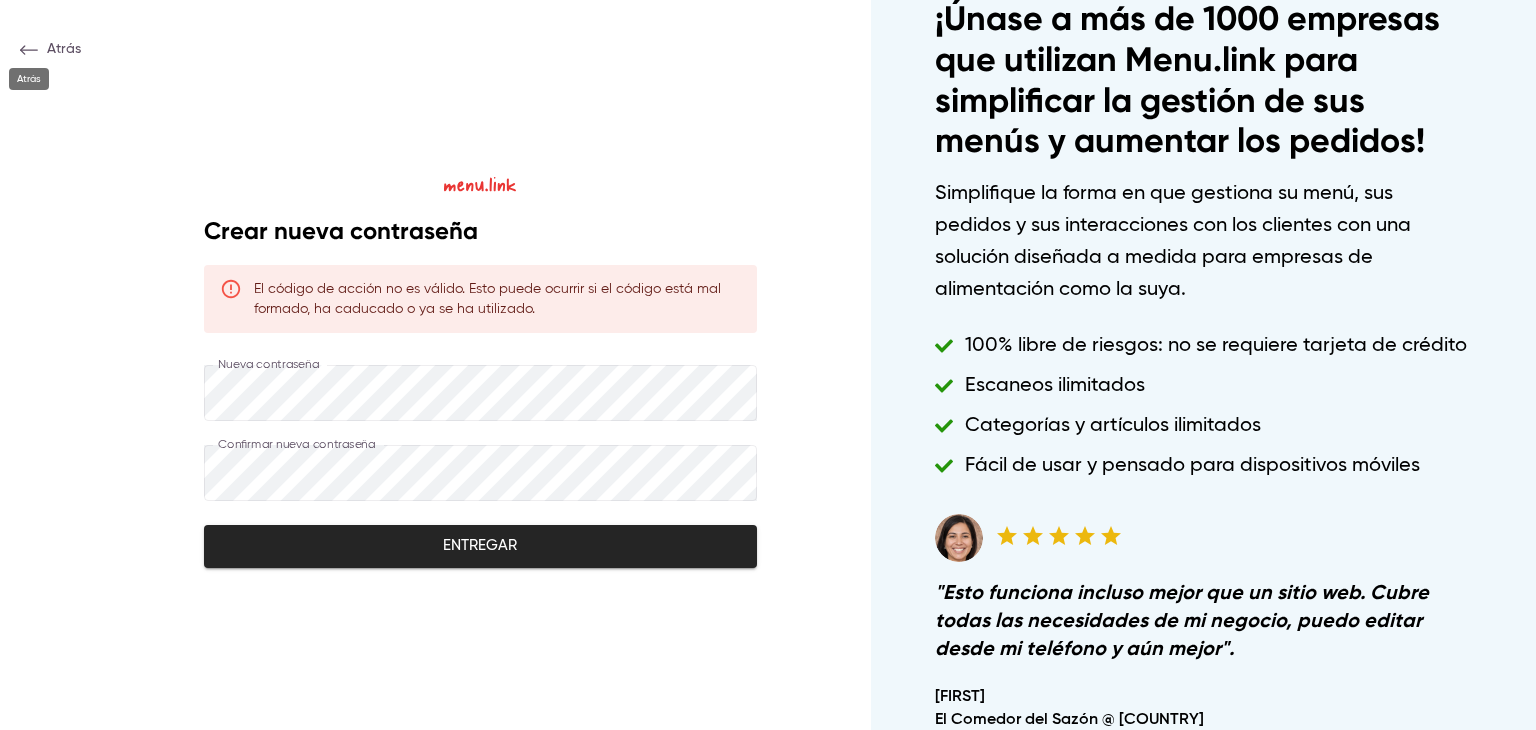 click 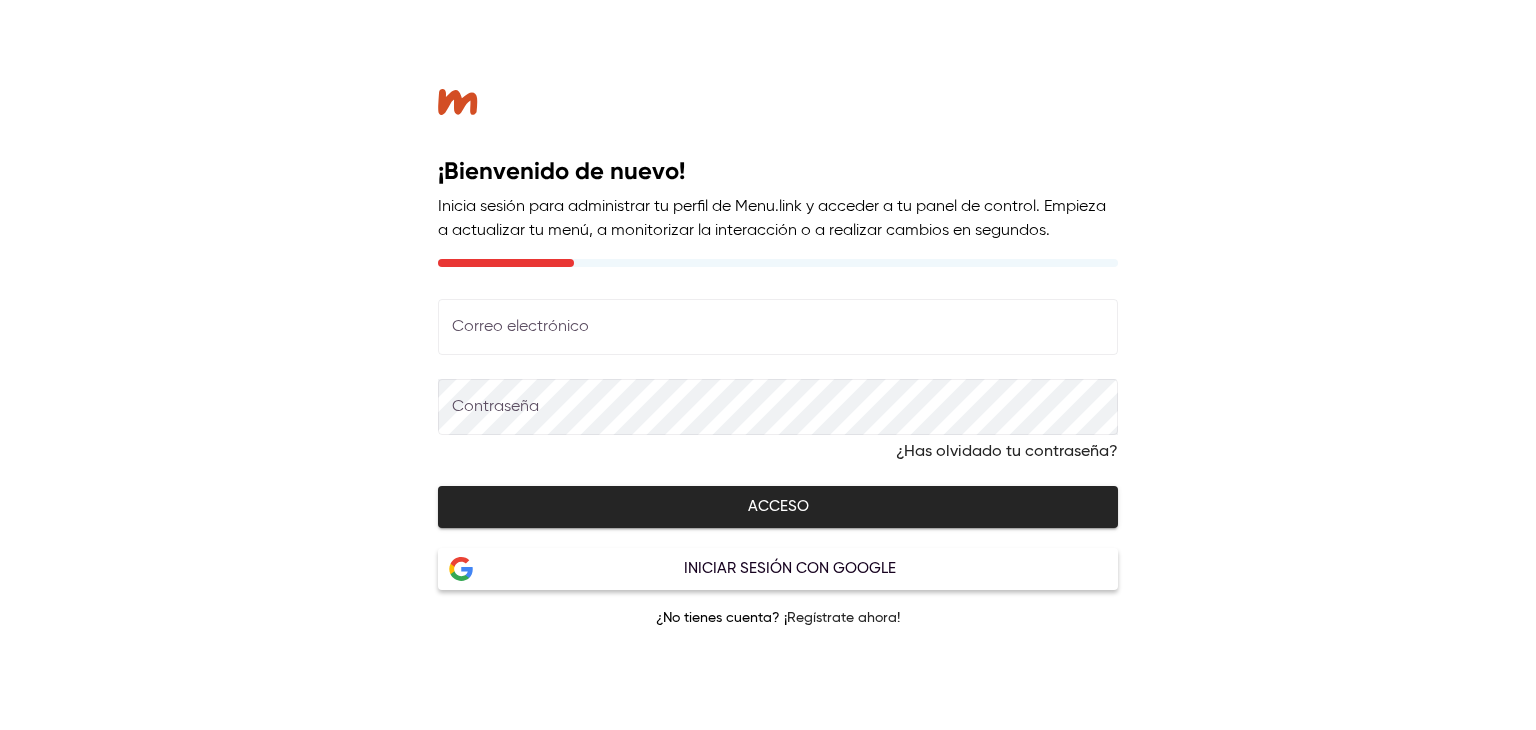 click on "¡Bienvenido de nuevo! Inicia sesión para administrar tu perfil de Menu.link y acceder a tu panel de control. Empieza a actualizar tu menú, a monitorizar la interacción o a realizar cambios en segundos. Correo electrónico Correo electrónico Contraseña Contraseña ¿Has olvidado tu contraseña? Acceso Iniciar sesión con Google ¿No tienes cuenta? ¡  Regístrate ahora!" at bounding box center [778, 365] 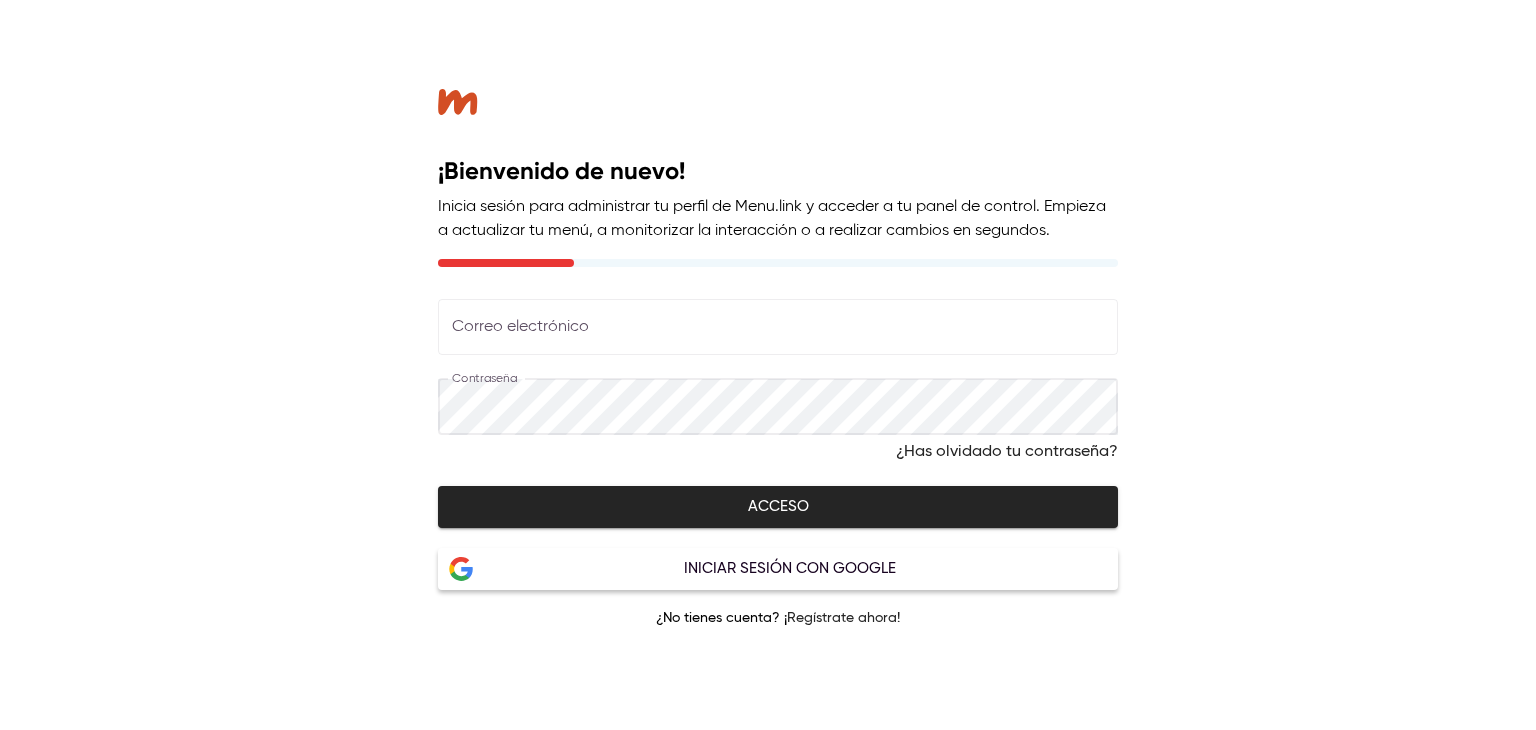click at bounding box center (778, 327) 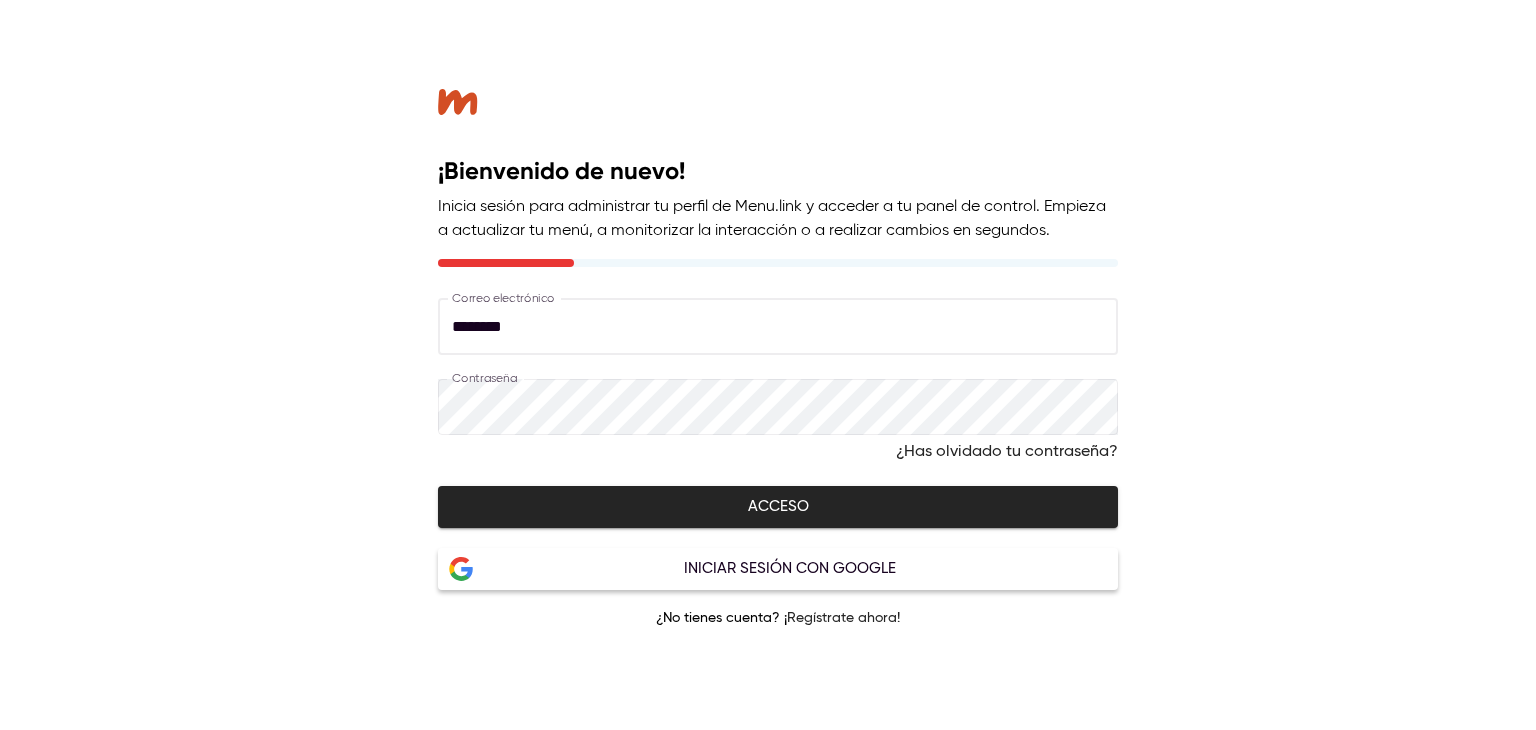 type on "**********" 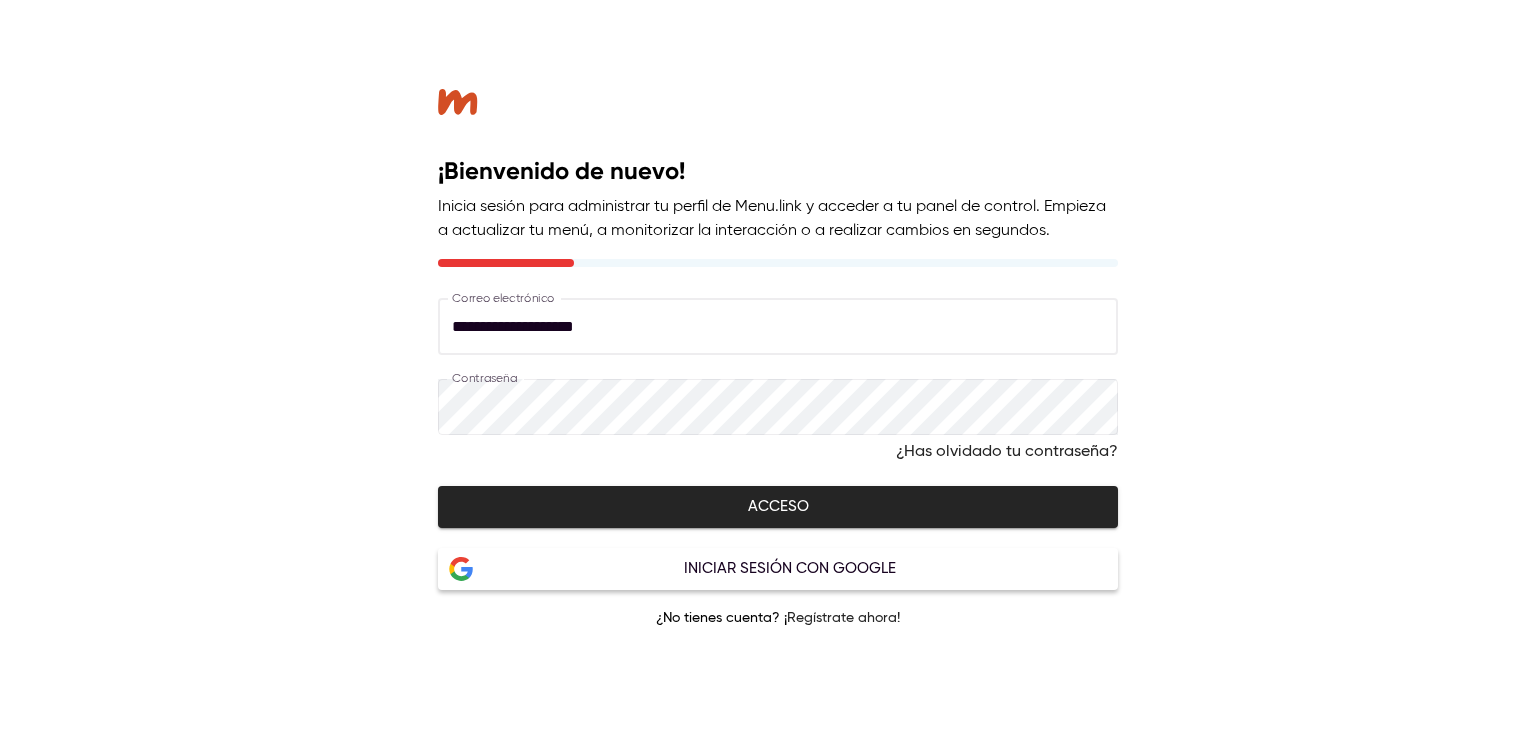 click on "Acceso" at bounding box center [778, 507] 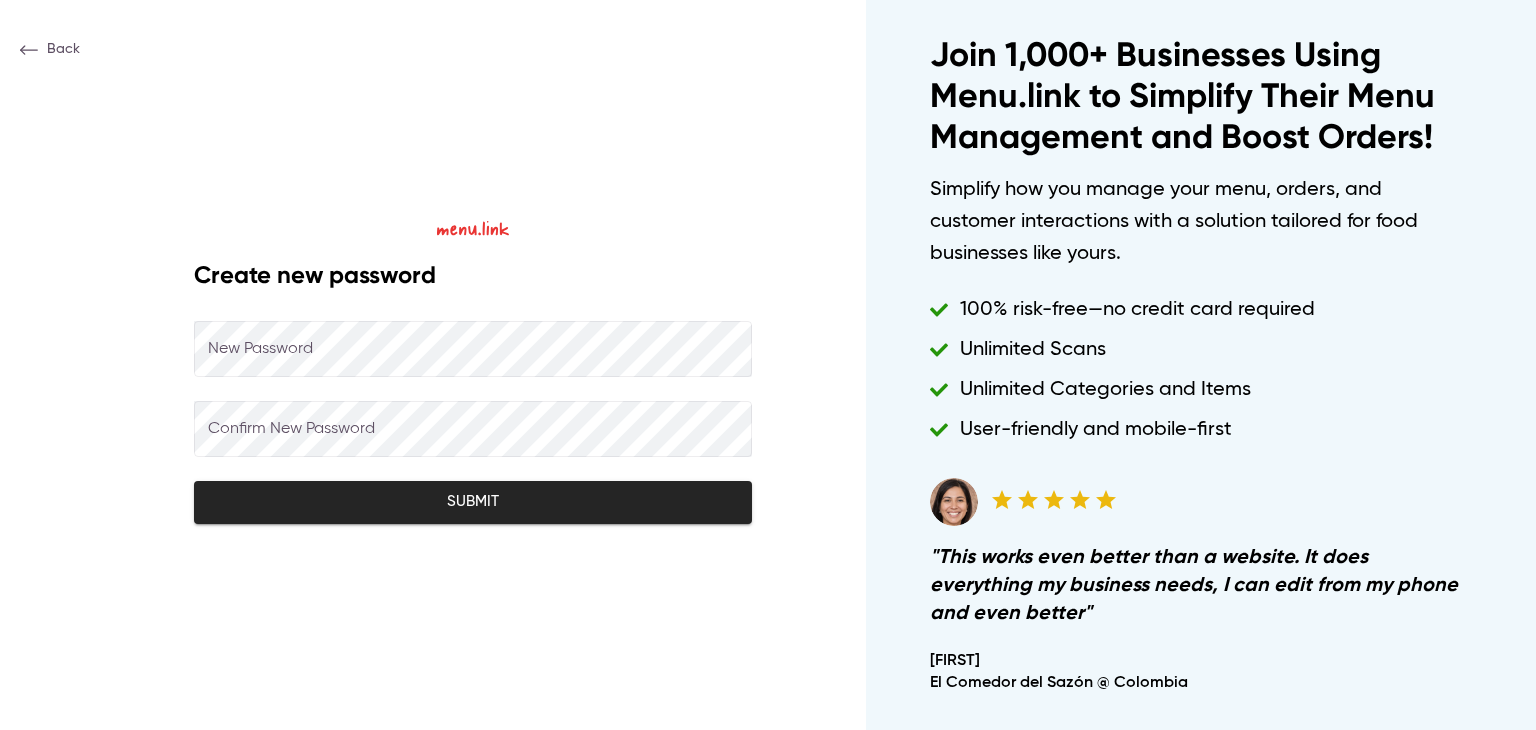 scroll, scrollTop: 0, scrollLeft: 0, axis: both 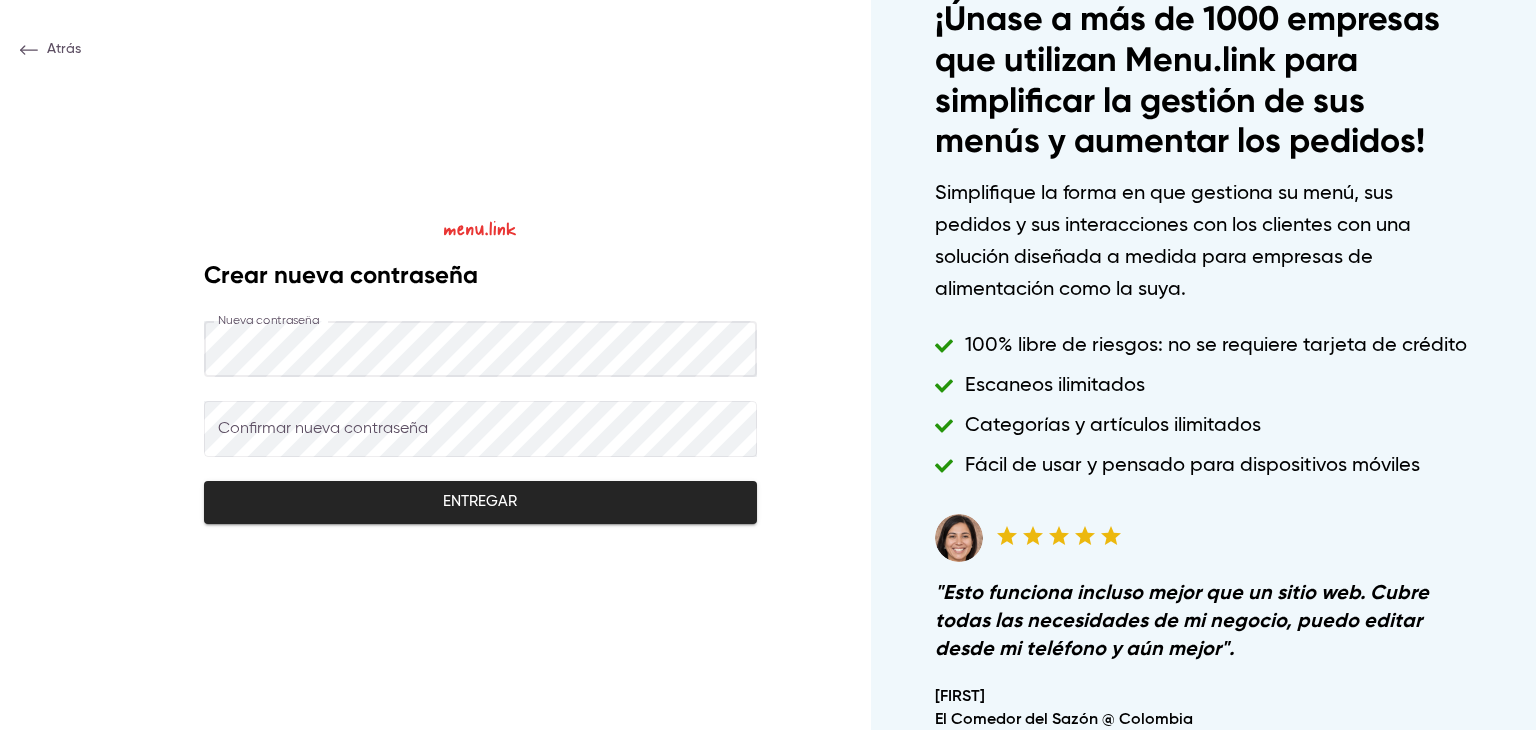 click on "Crear nueva contraseña Nueva contraseña Nueva contraseña Confirmar nueva contraseña Confirmar nueva contraseña Entregar" at bounding box center [480, 365] 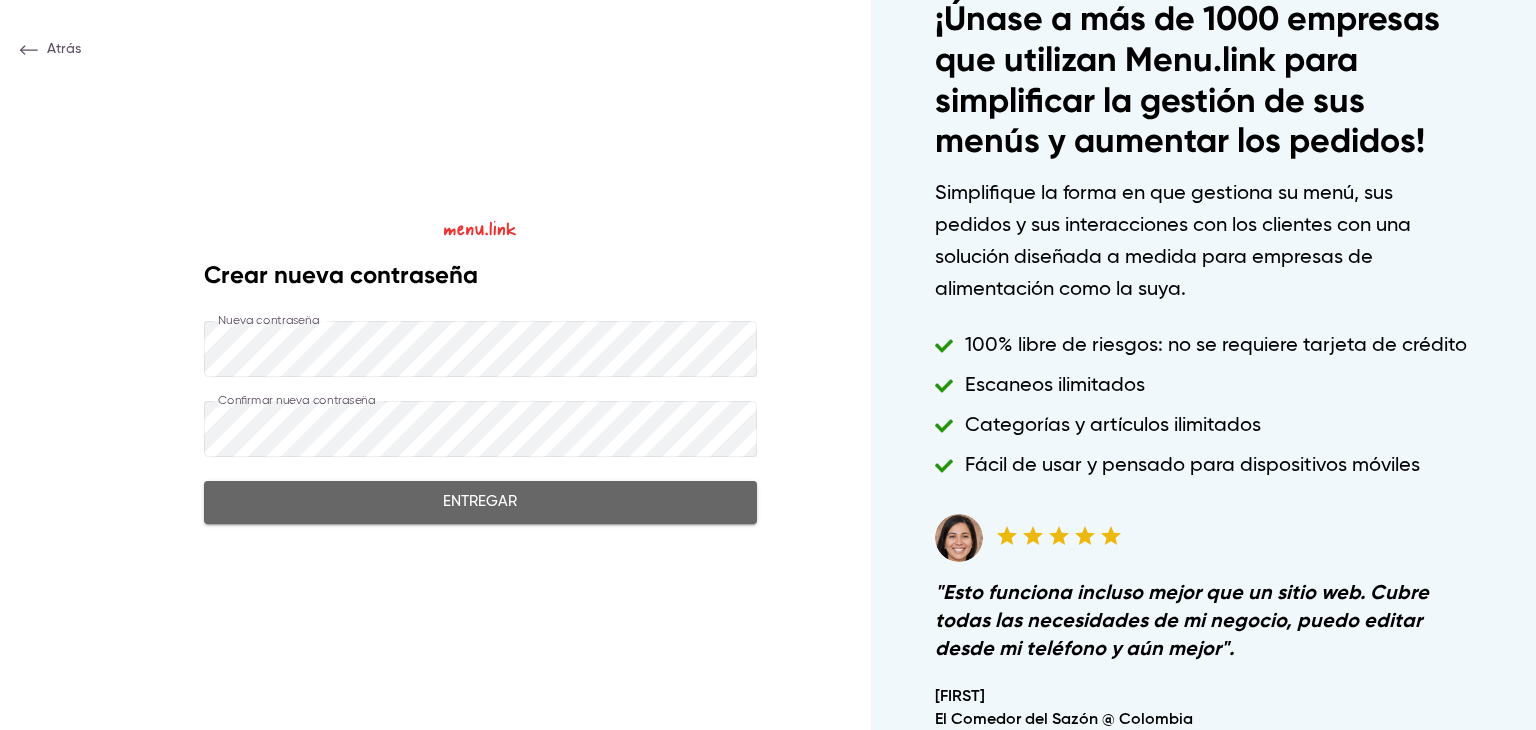click on "Entregar" at bounding box center [481, 502] 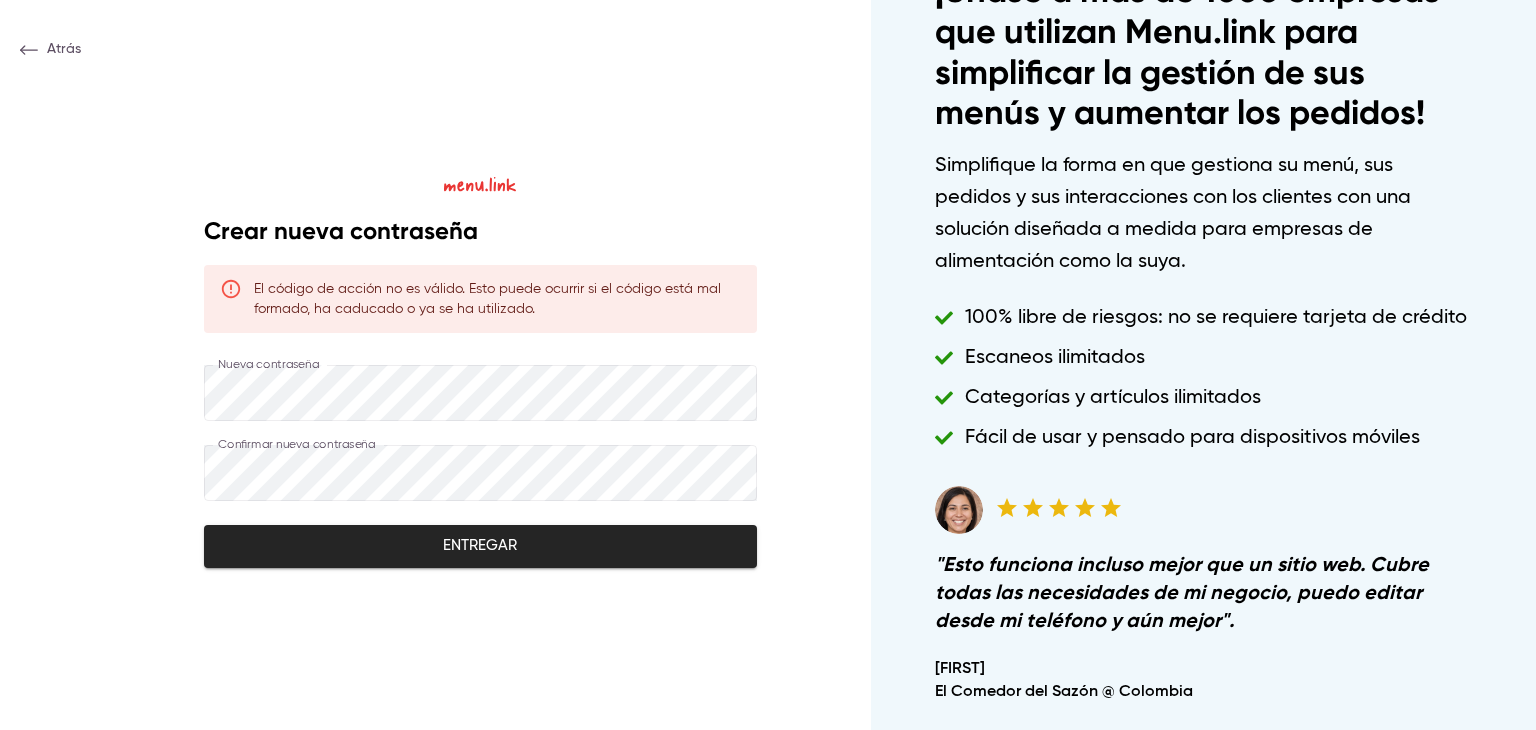 scroll, scrollTop: 0, scrollLeft: 0, axis: both 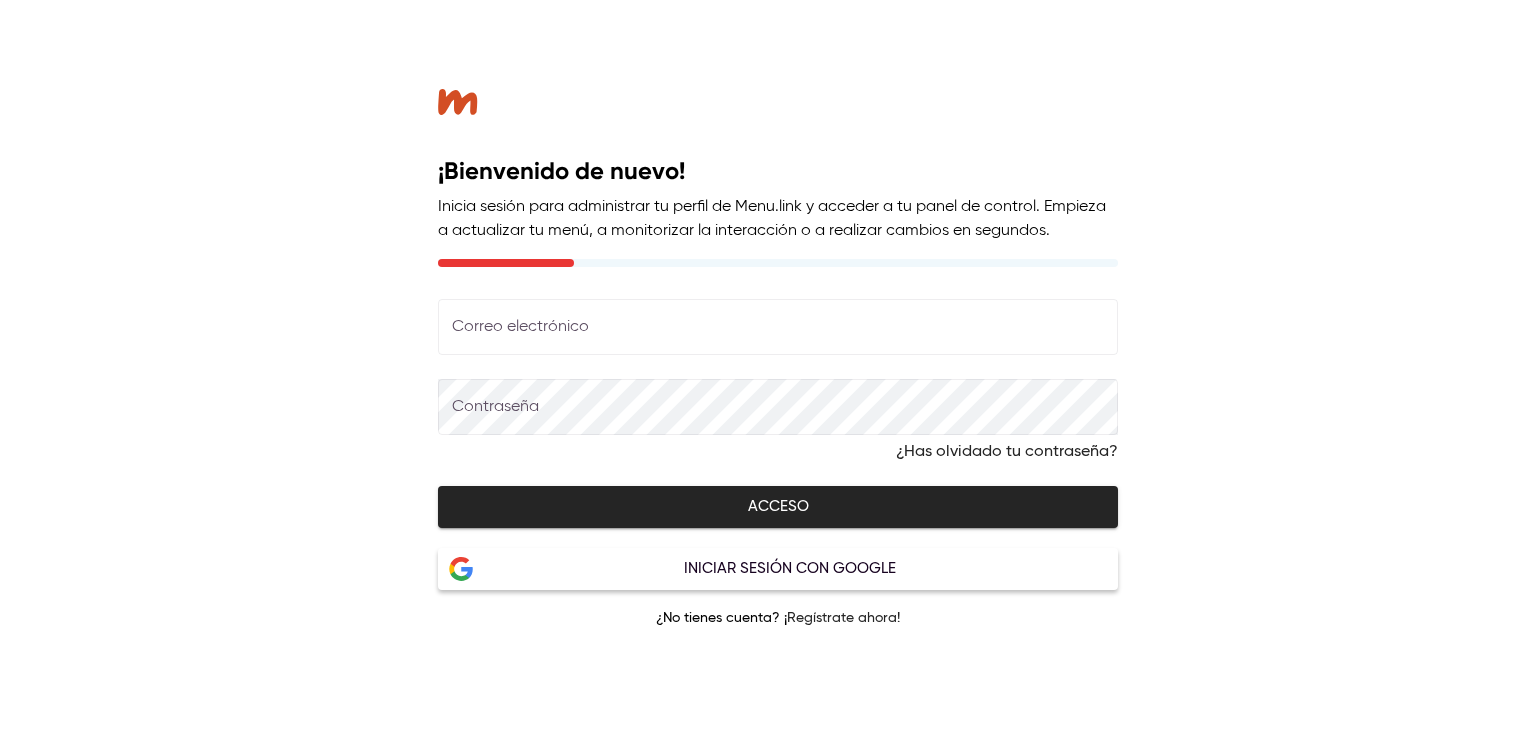 click on "¡Bienvenido de nuevo! Inicia sesión para administrar tu perfil de Menu.link y acceder a tu panel de control. Empieza a actualizar tu menú, a monitorizar la interacción o a realizar cambios en segundos. Correo electrónico Correo electrónico Contraseña Contraseña ¿Has olvidado tu contraseña? Acceso Iniciar sesión con Google ¿No tienes cuenta? ¡  Regístrate ahora!" at bounding box center [778, 365] 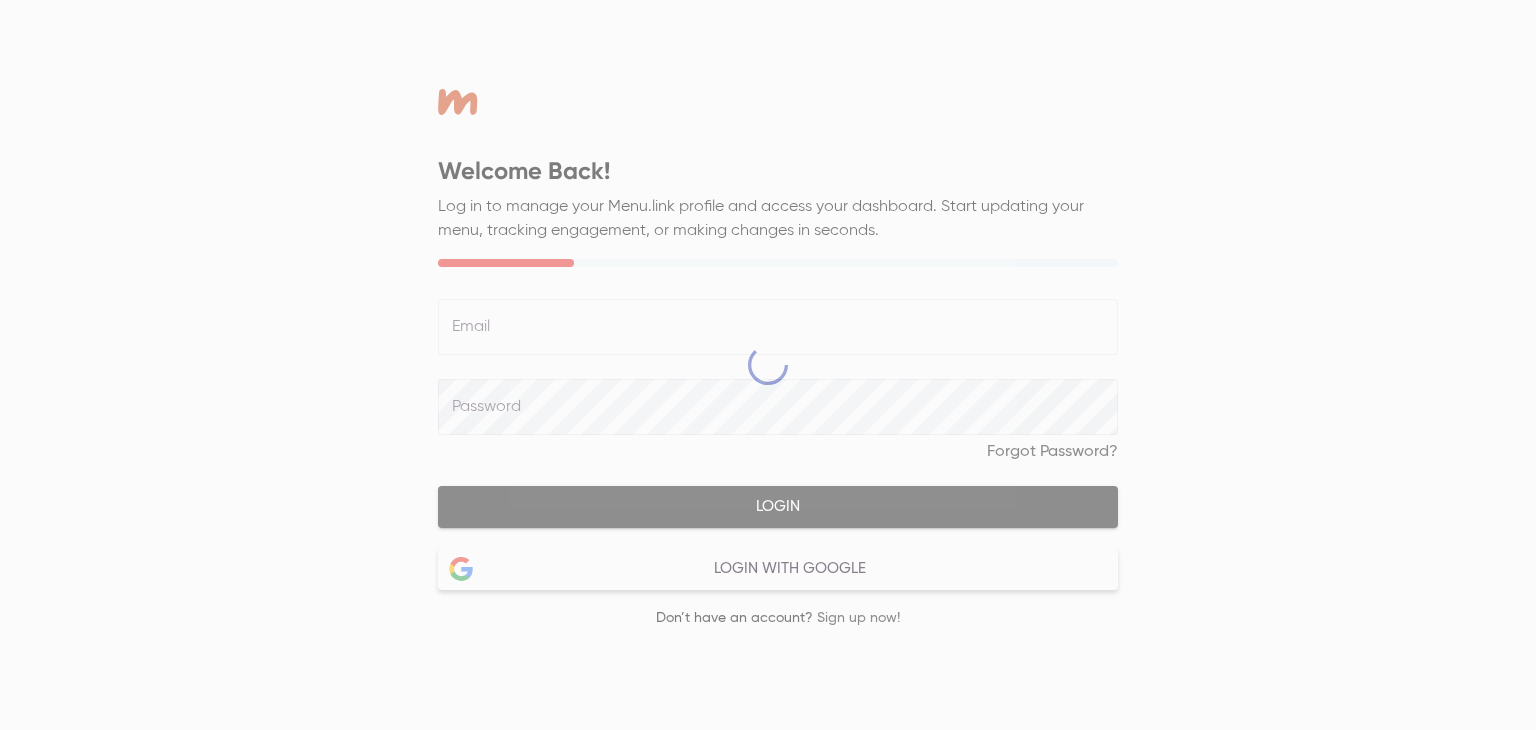 scroll, scrollTop: 0, scrollLeft: 0, axis: both 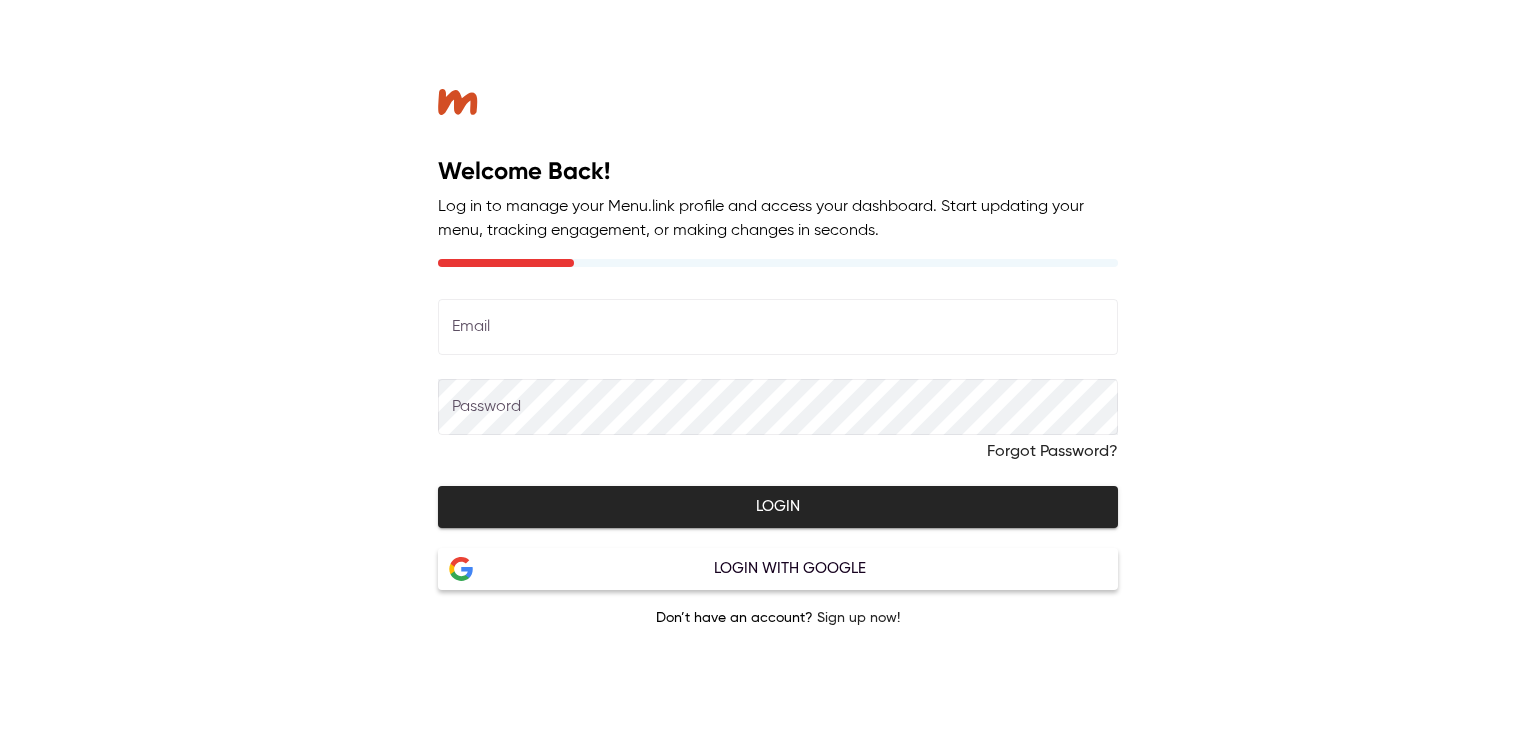click at bounding box center (778, 327) 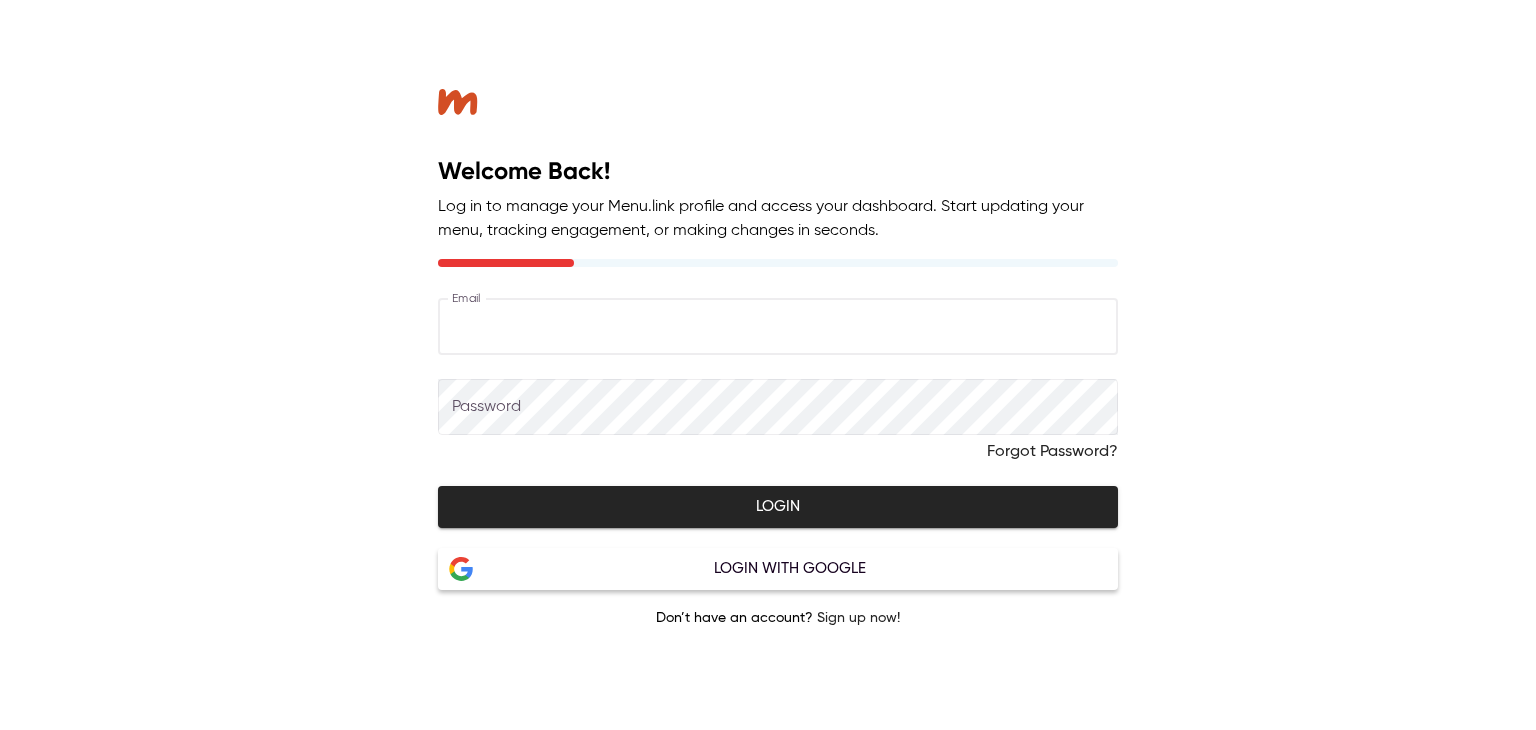 type on "**********" 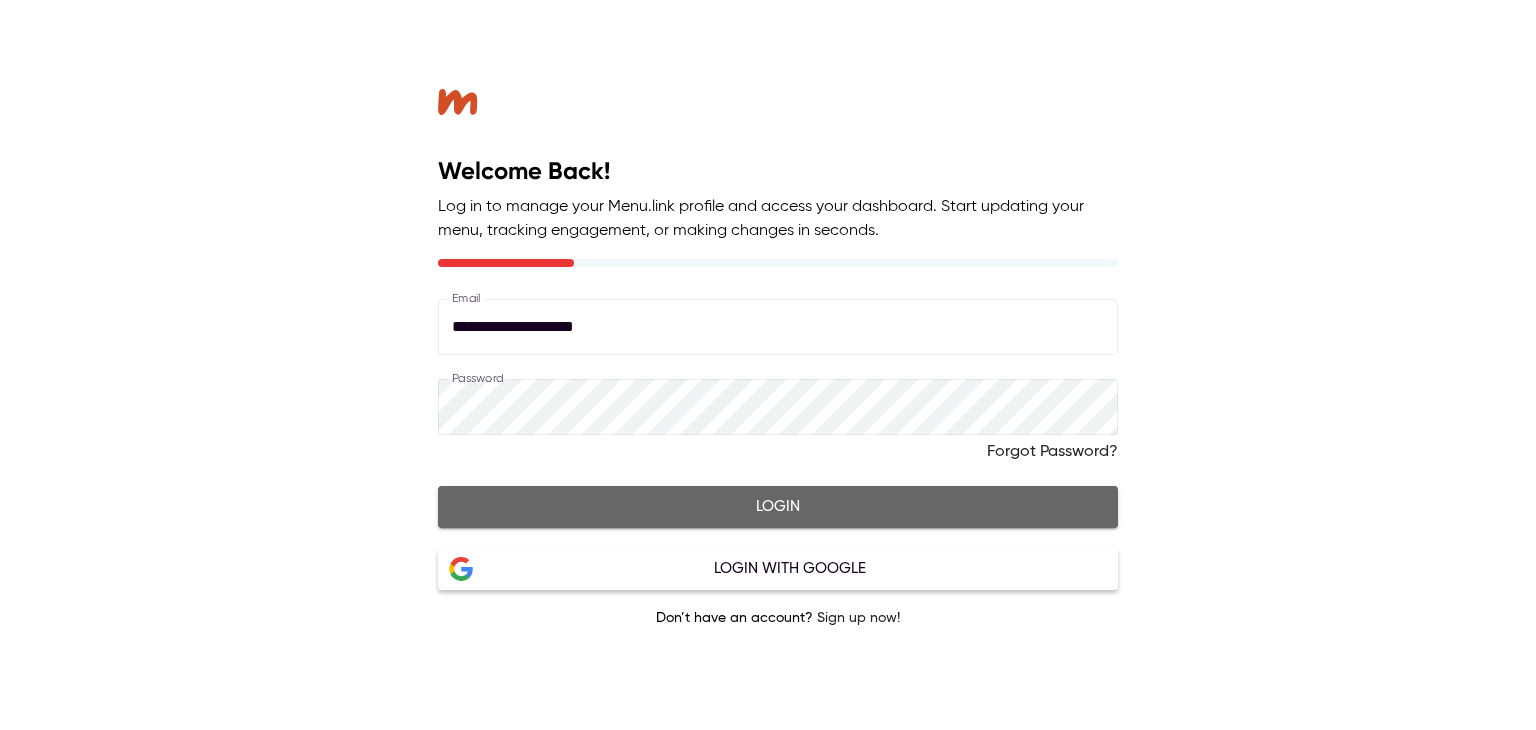 click on "Login" at bounding box center [778, 507] 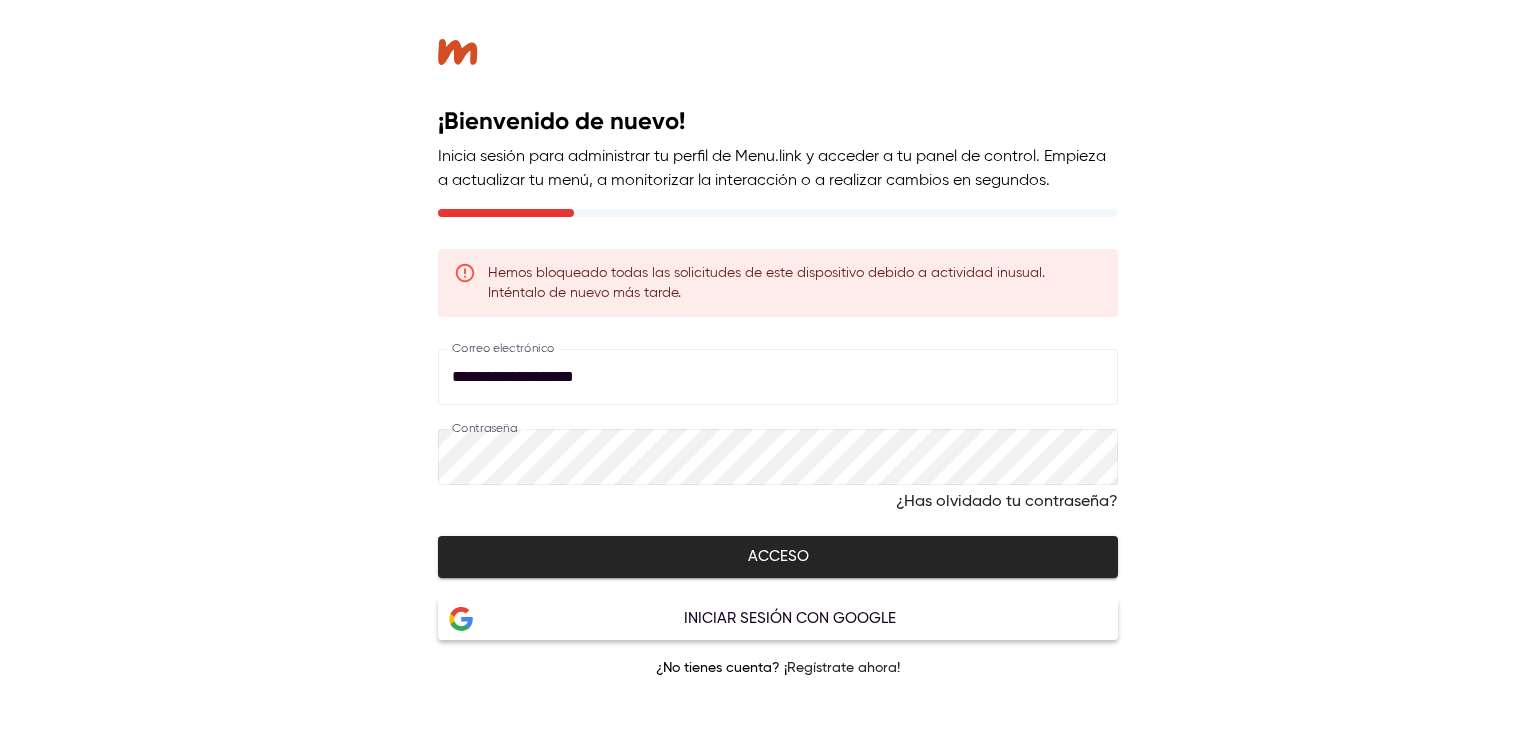 click on "**********" at bounding box center [778, 365] 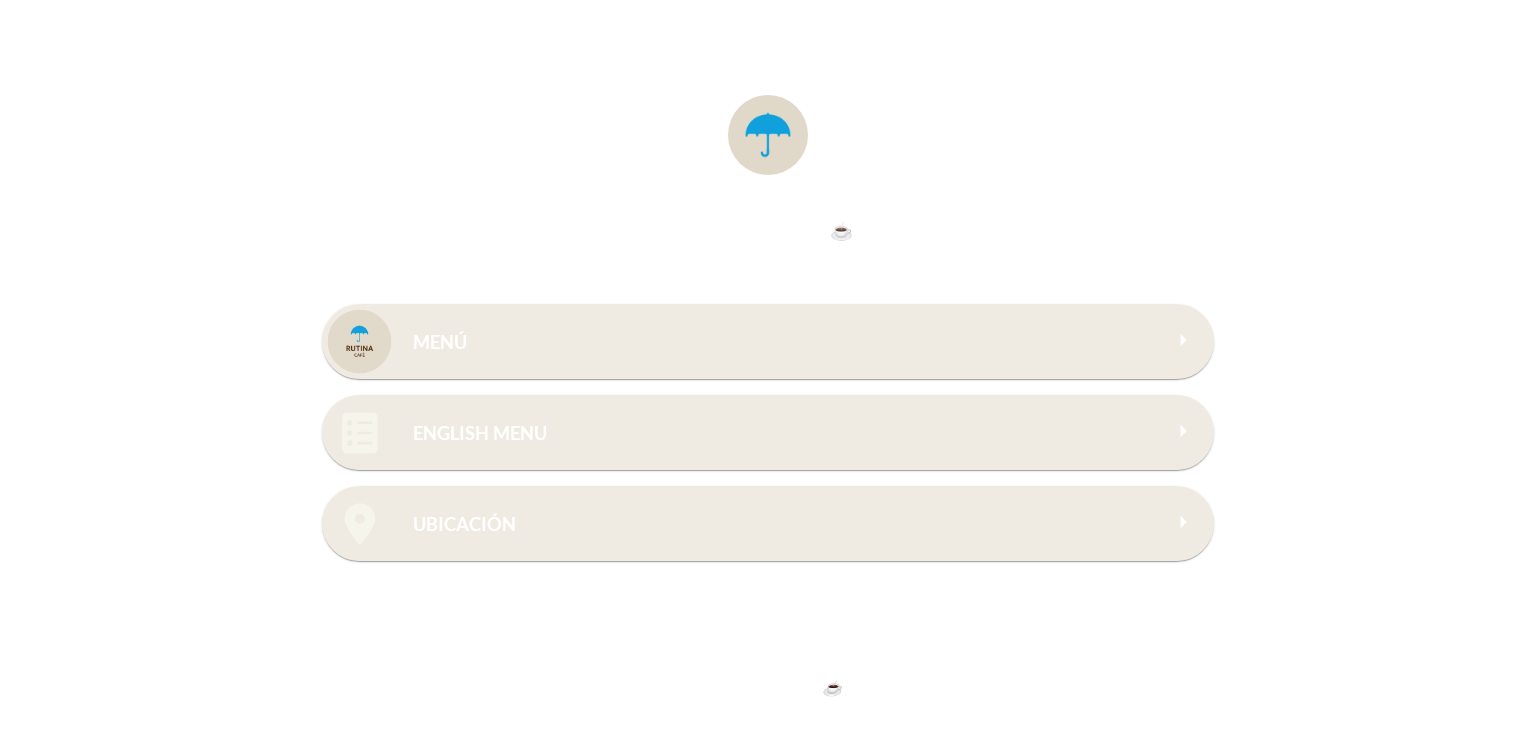 scroll, scrollTop: 0, scrollLeft: 0, axis: both 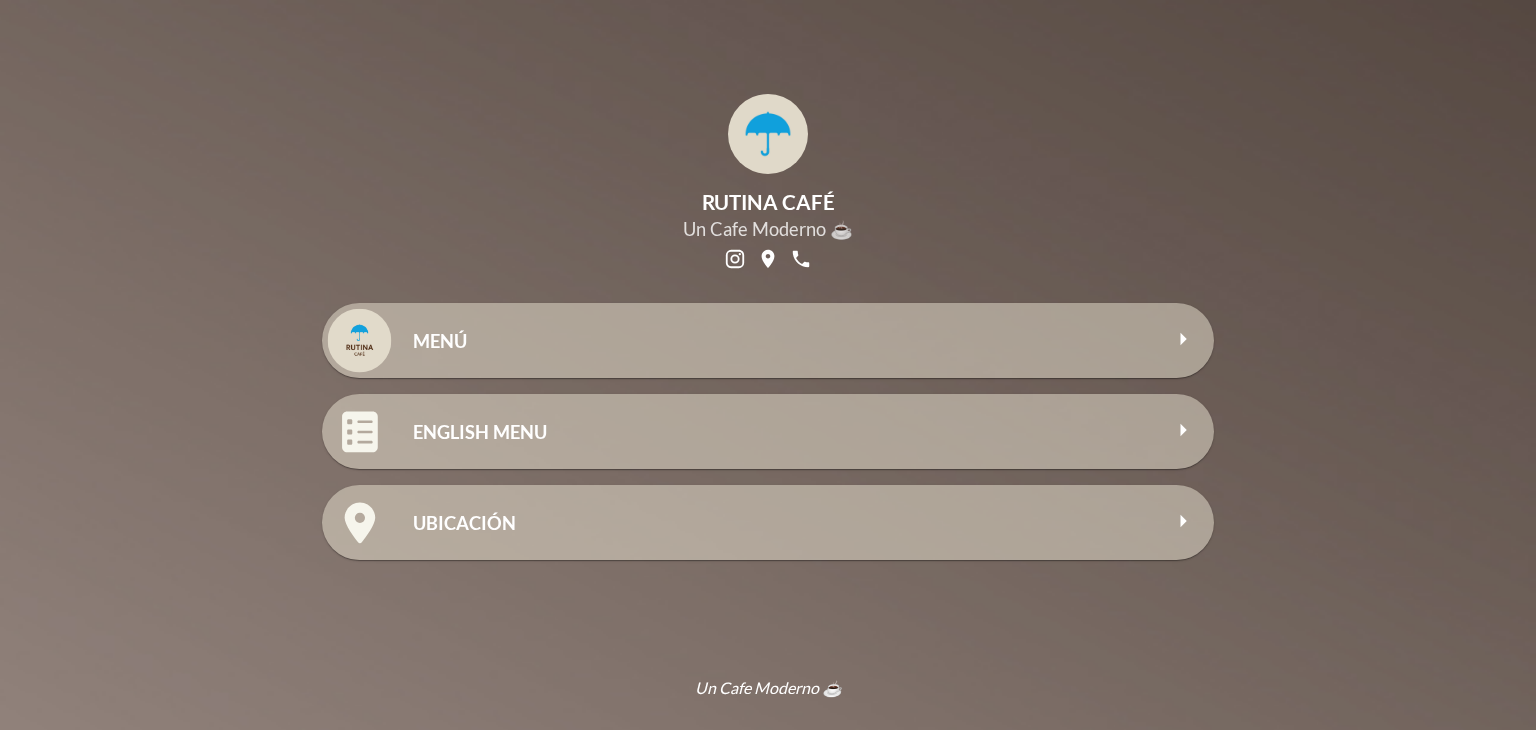 click on "UBICACIÓN" at bounding box center (786, 523) 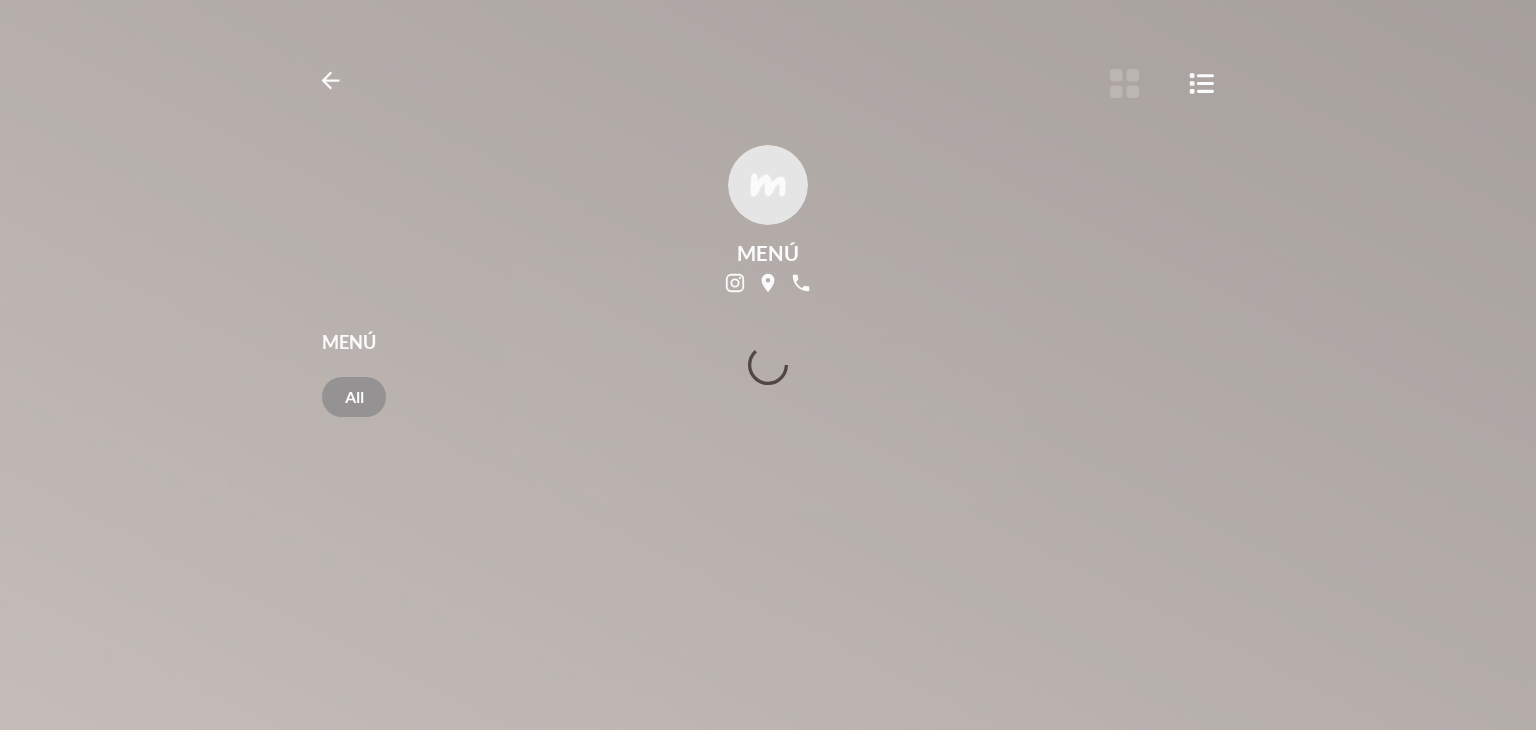 click 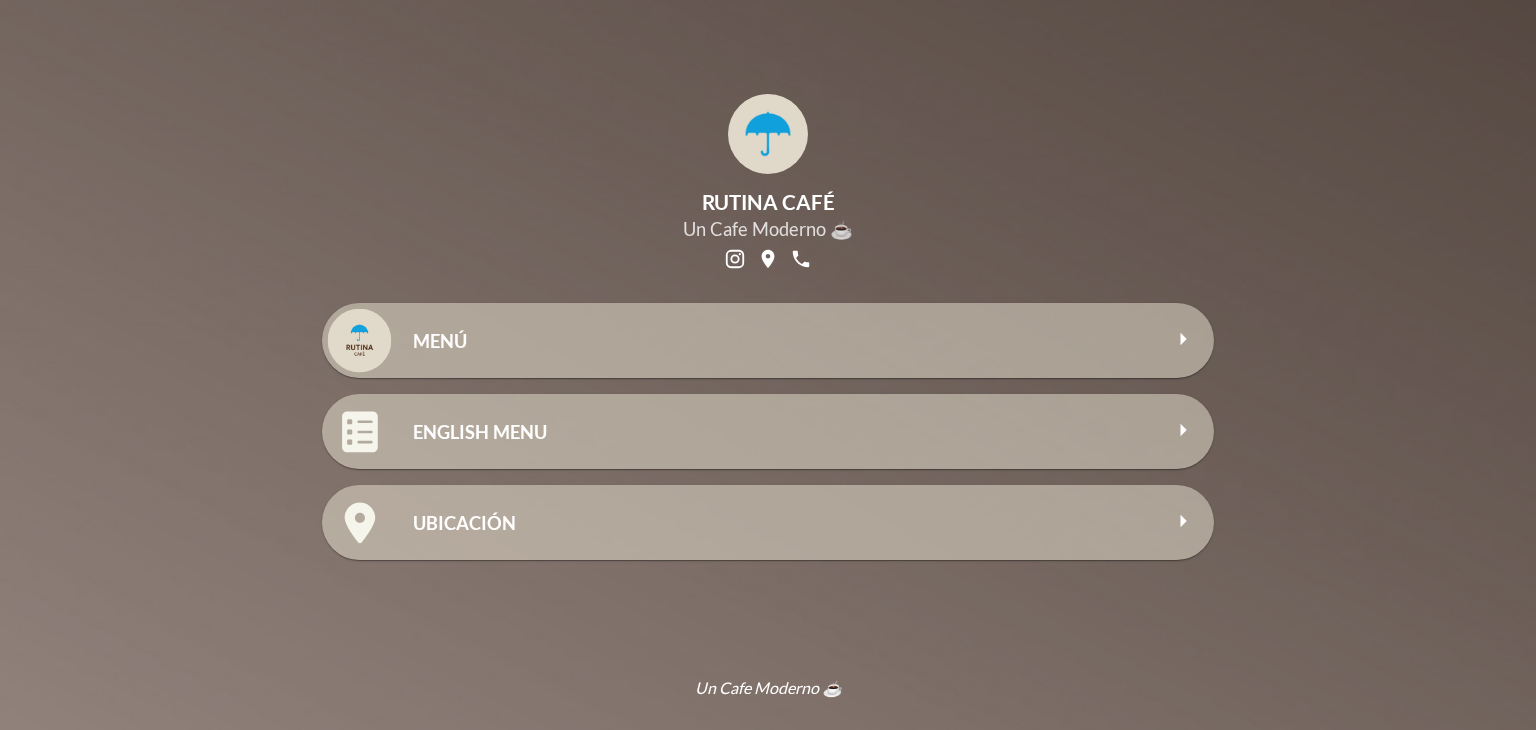 click on "RUTINA CAFÉ   Un Cafe Moderno ☕" at bounding box center [768, 183] 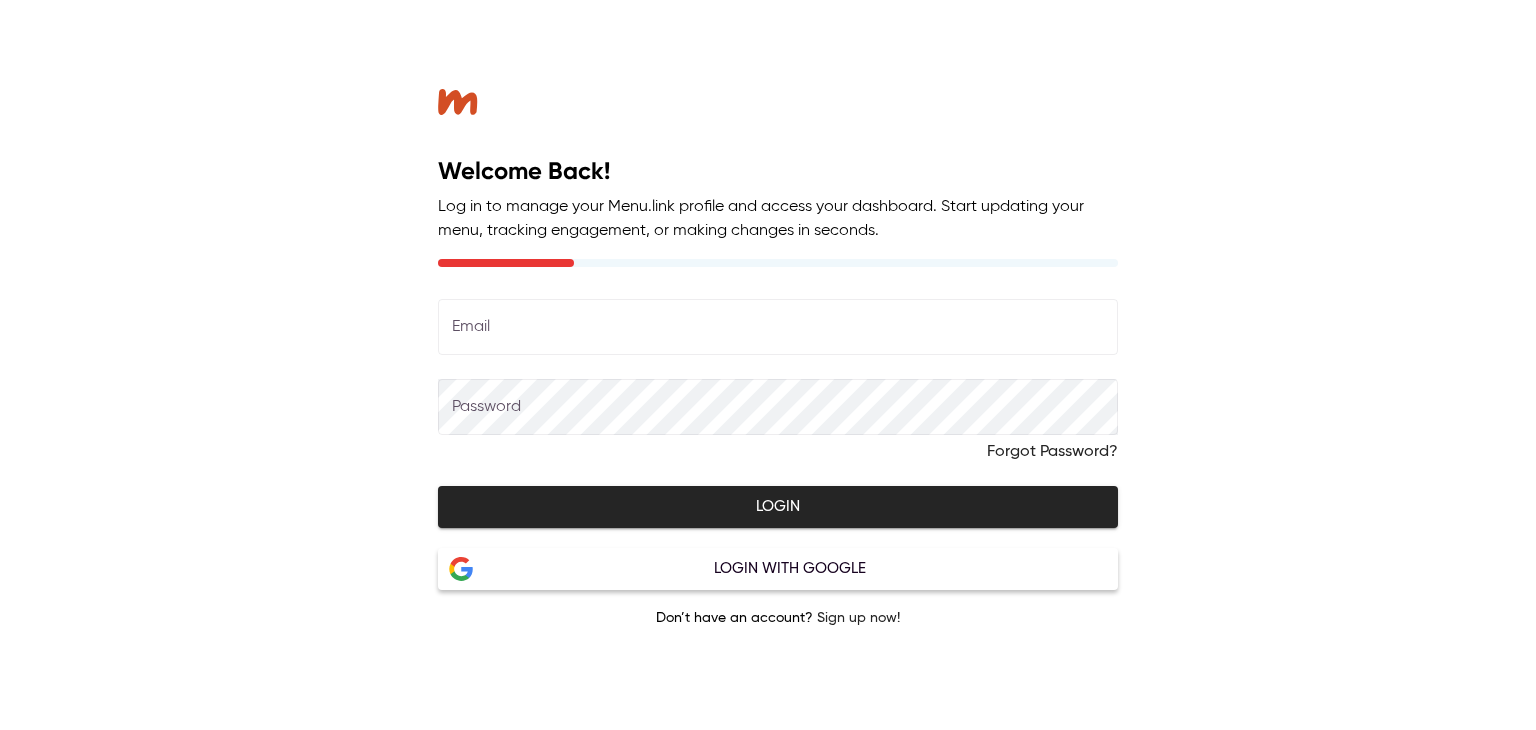 scroll, scrollTop: 0, scrollLeft: 0, axis: both 